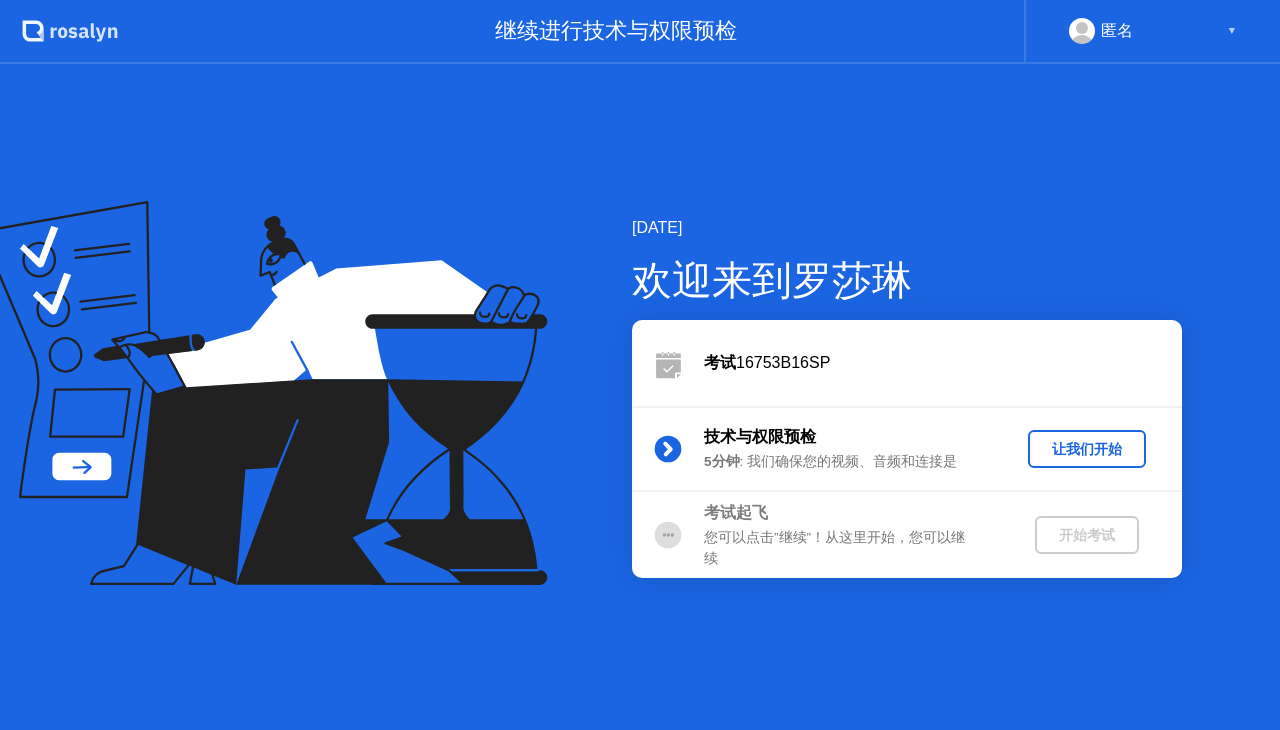 scroll, scrollTop: 0, scrollLeft: 0, axis: both 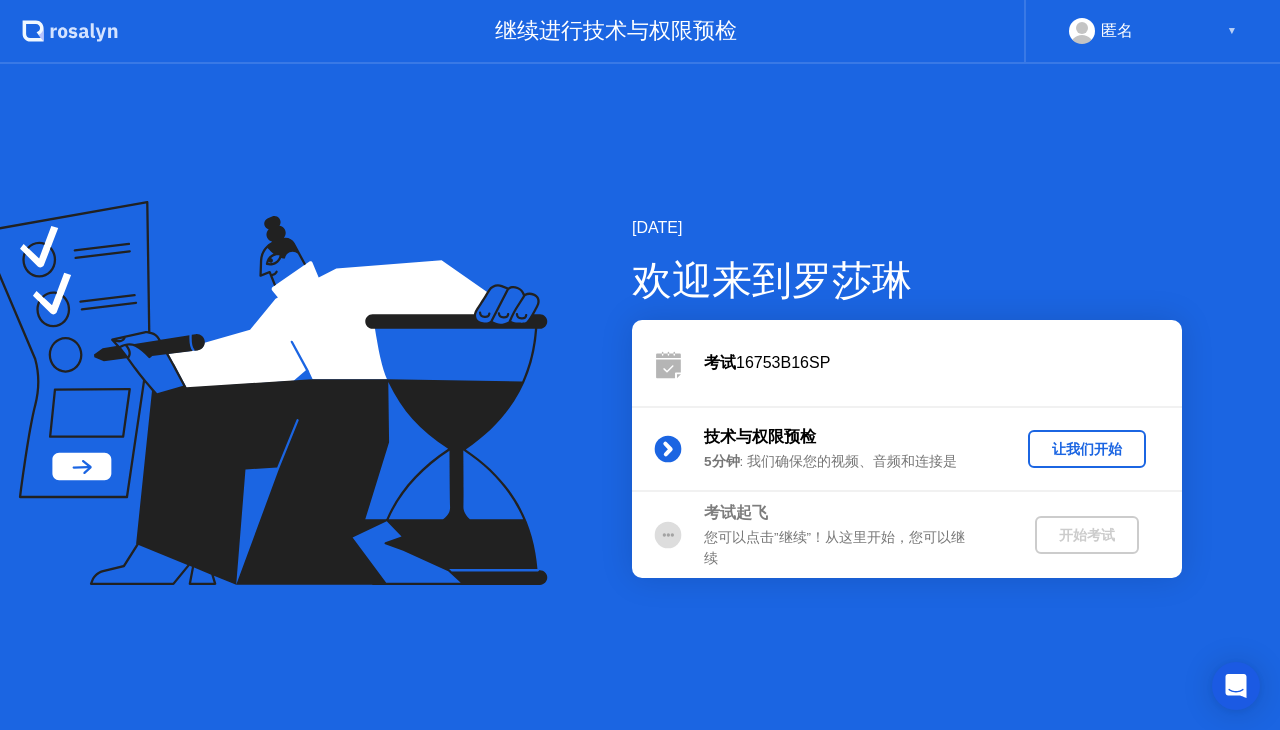 click on "让我们开始" 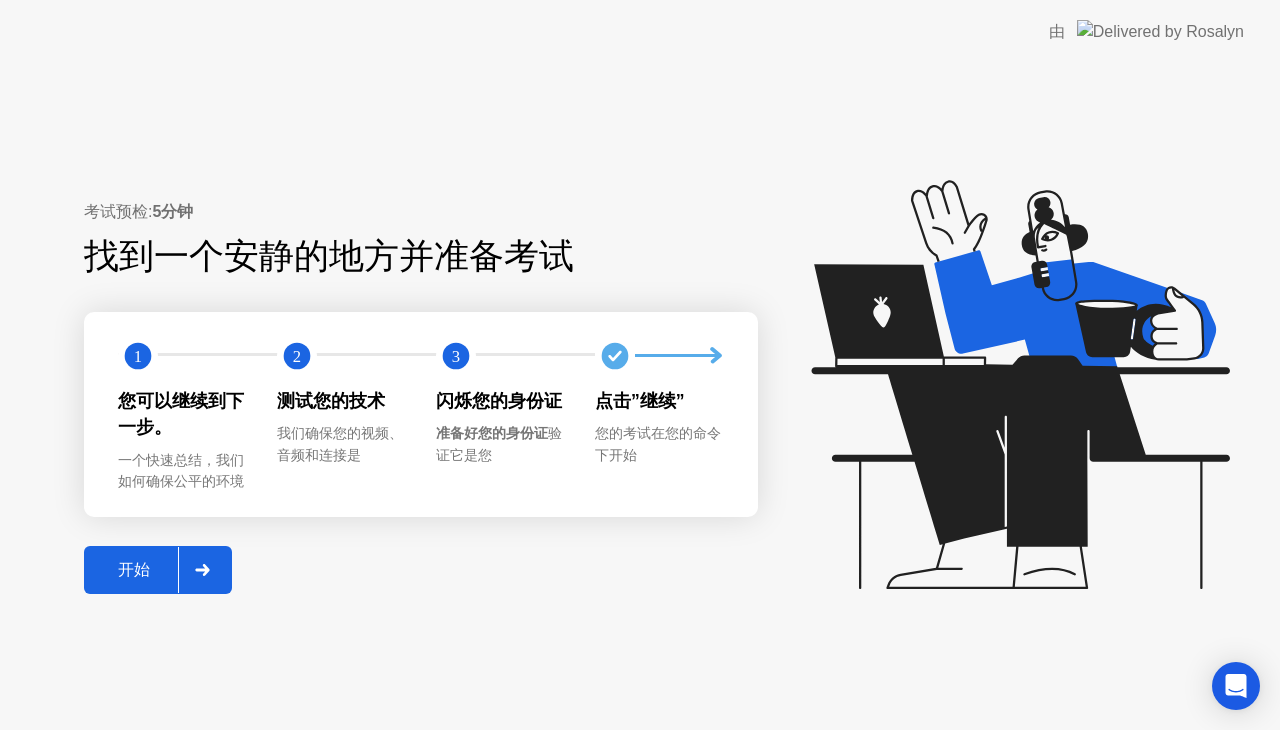 click 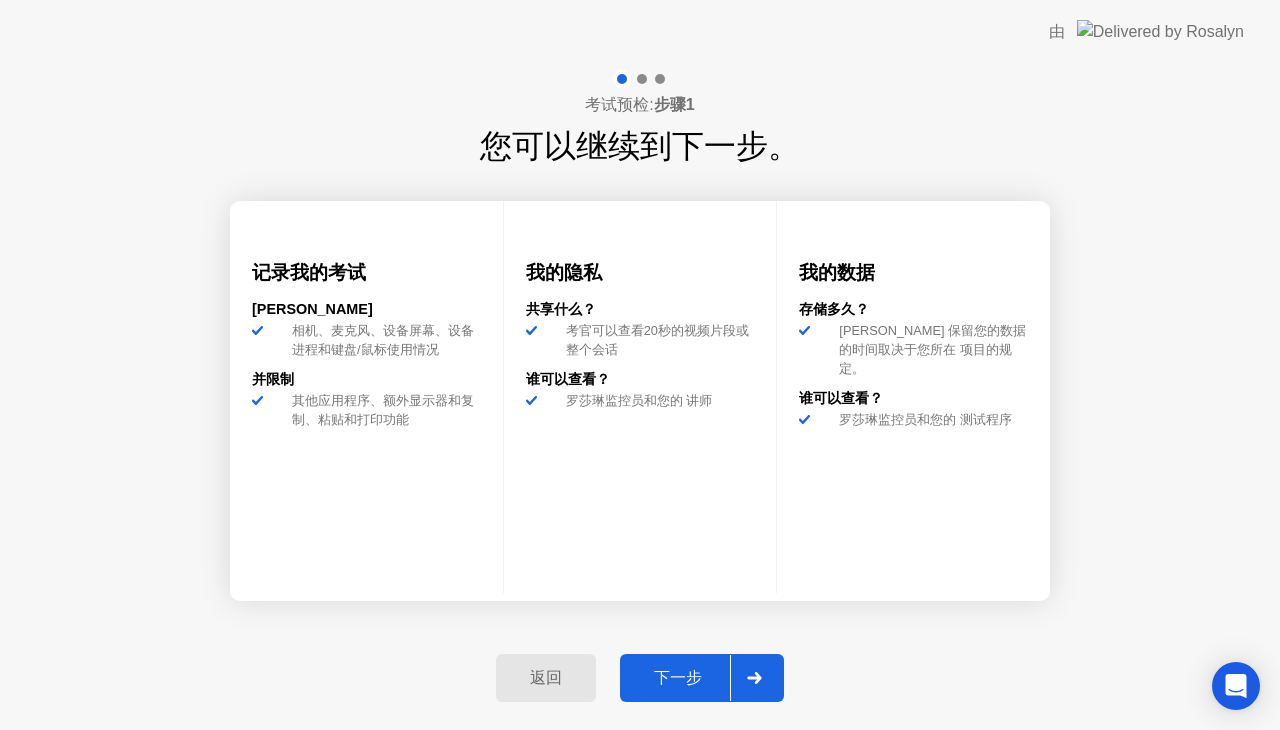 click 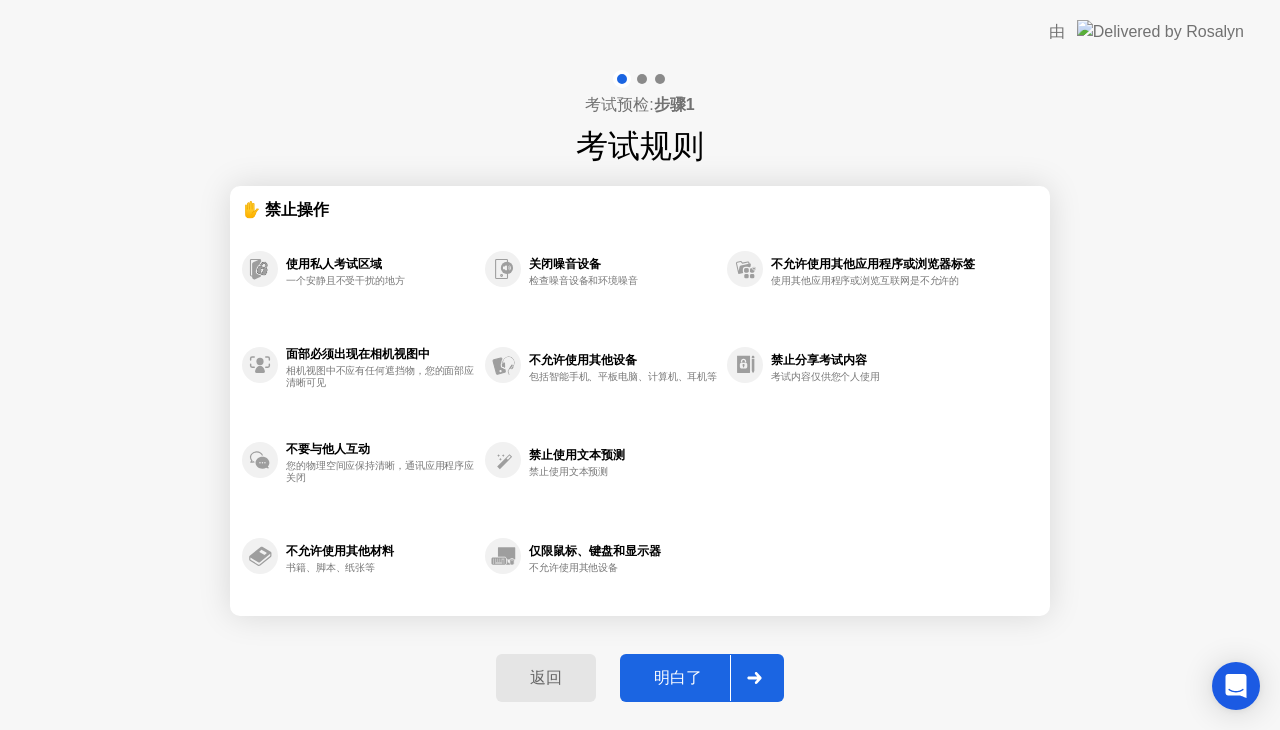 click on "明白了" 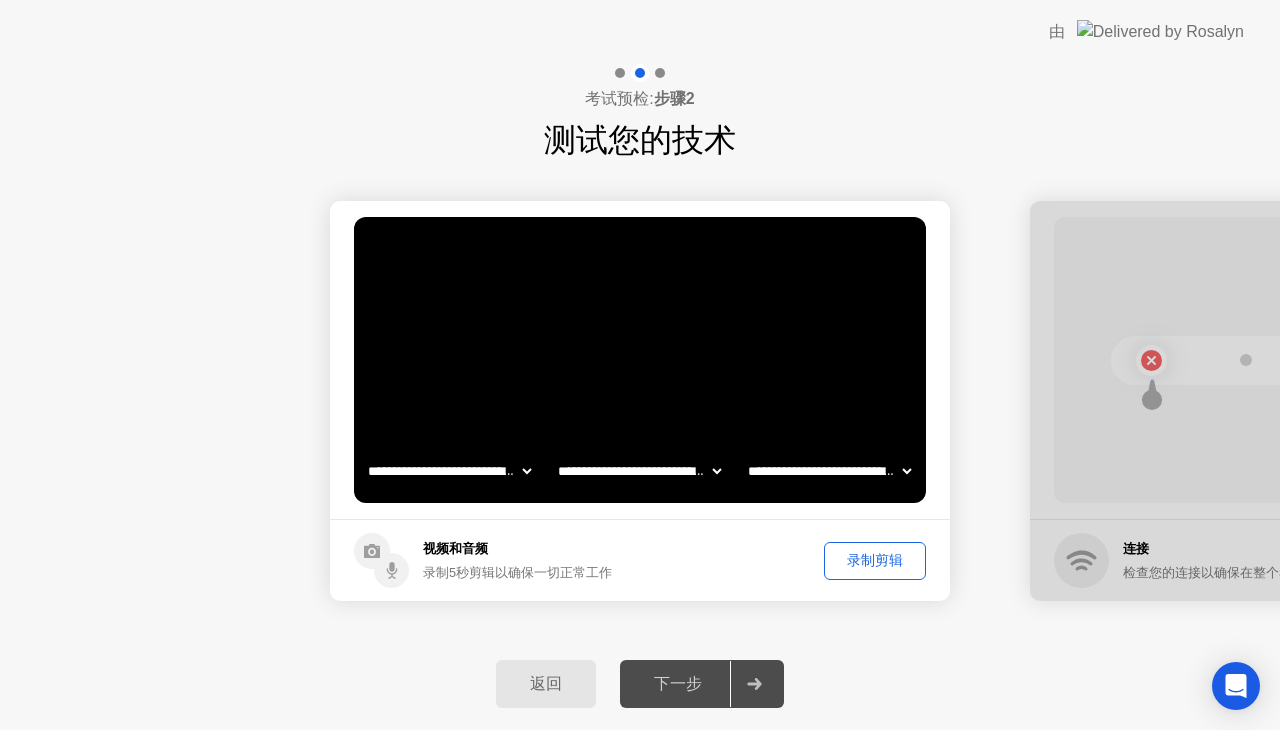 click on "录制剪辑" 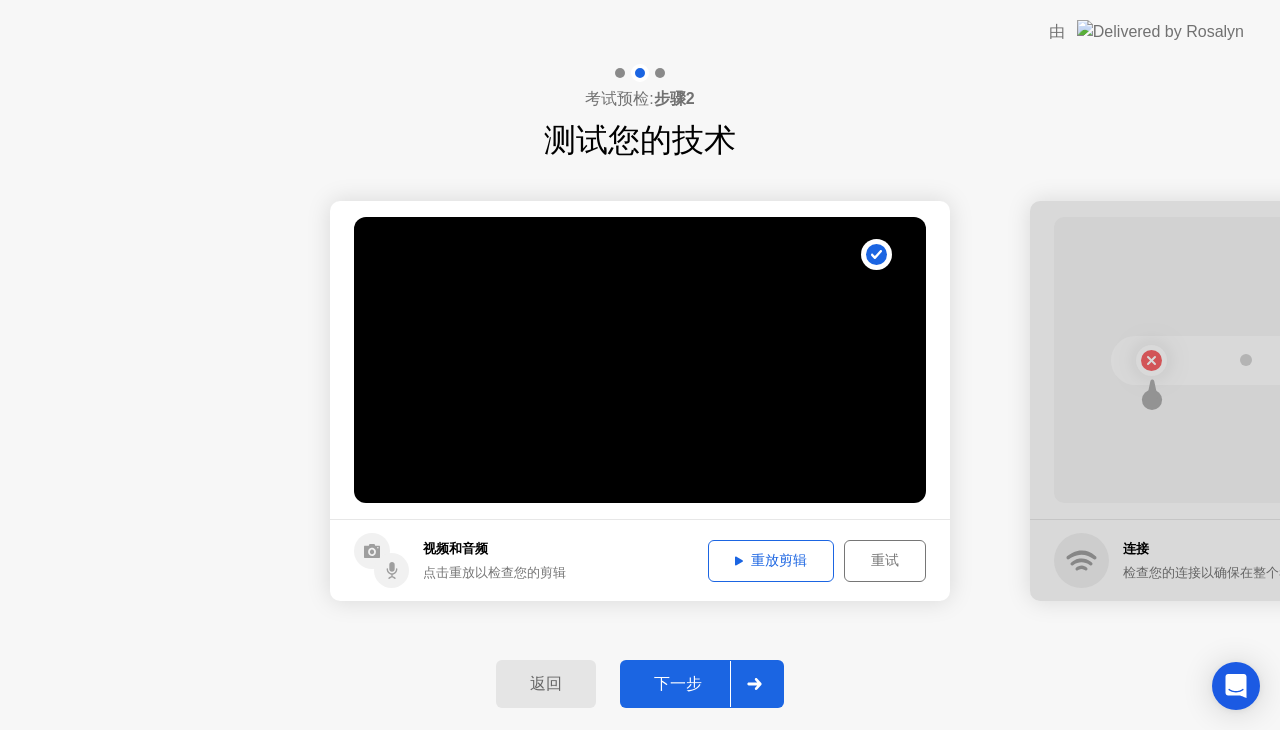 click on "下一步" 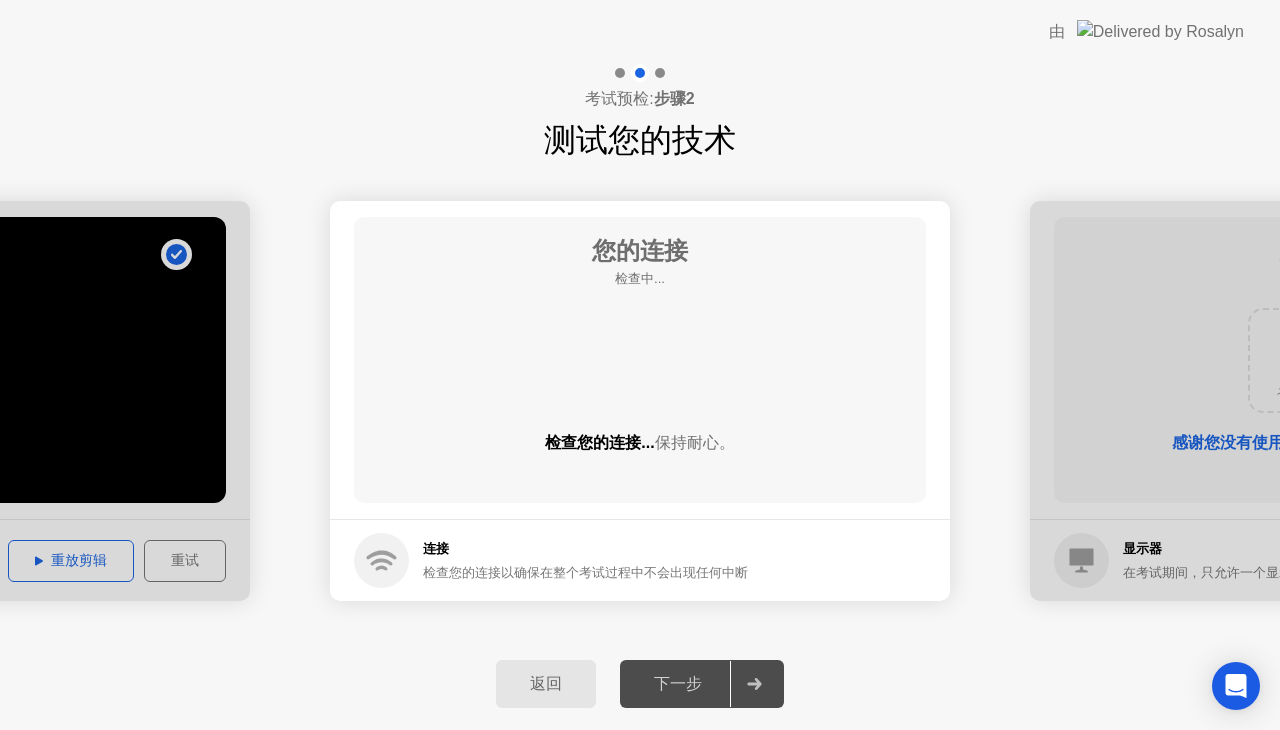 drag, startPoint x: 956, startPoint y: 583, endPoint x: 899, endPoint y: 591, distance: 57.558666 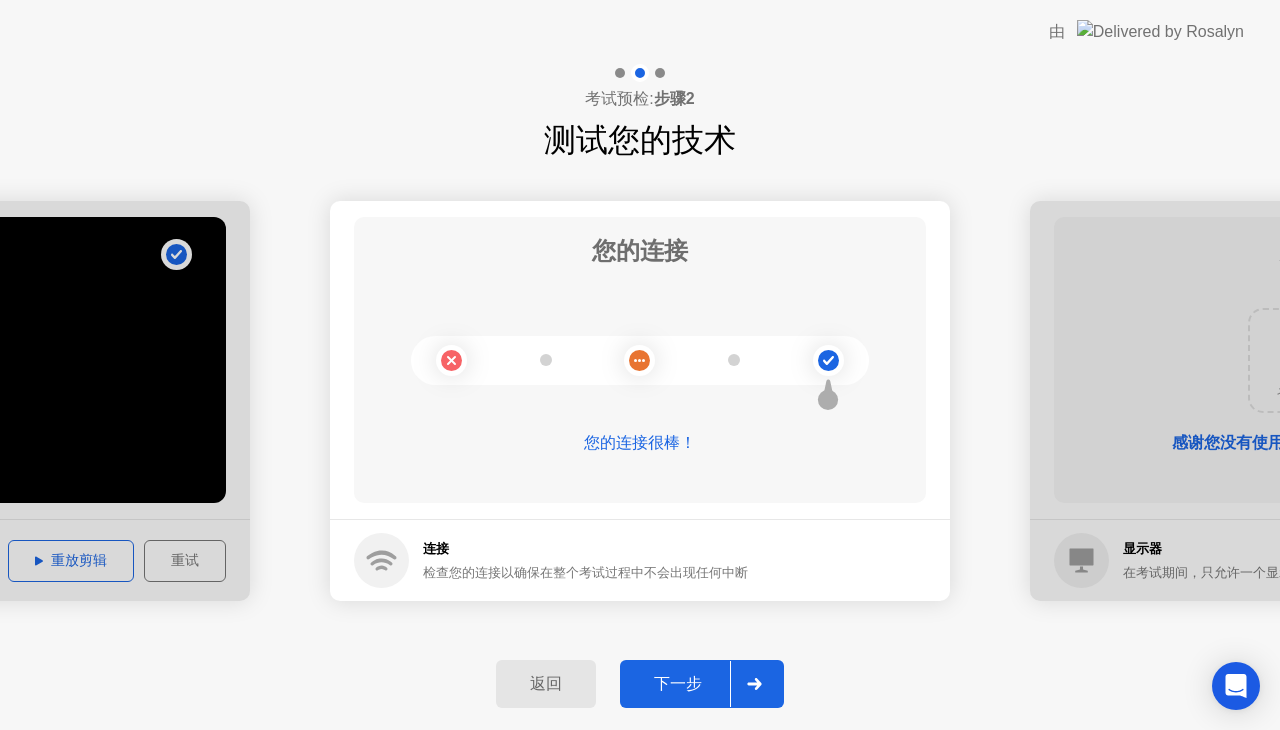 click on "下一步" 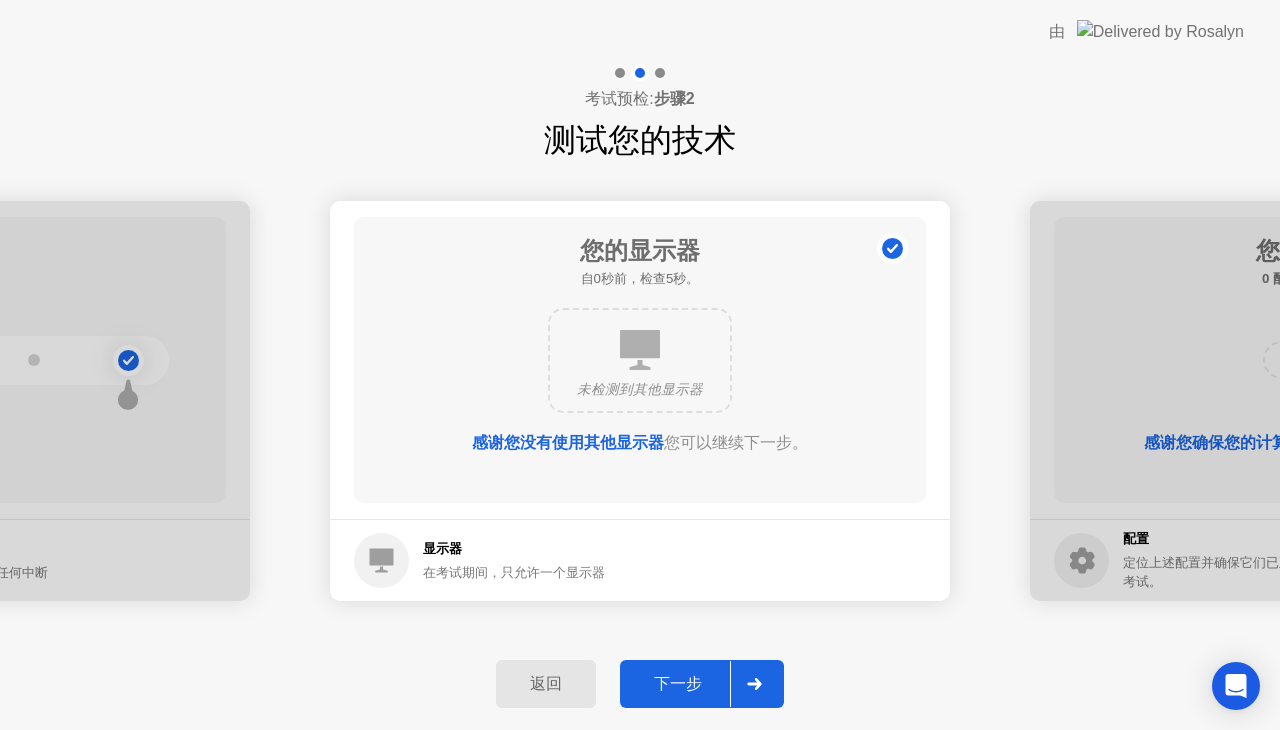 click on "下一步" 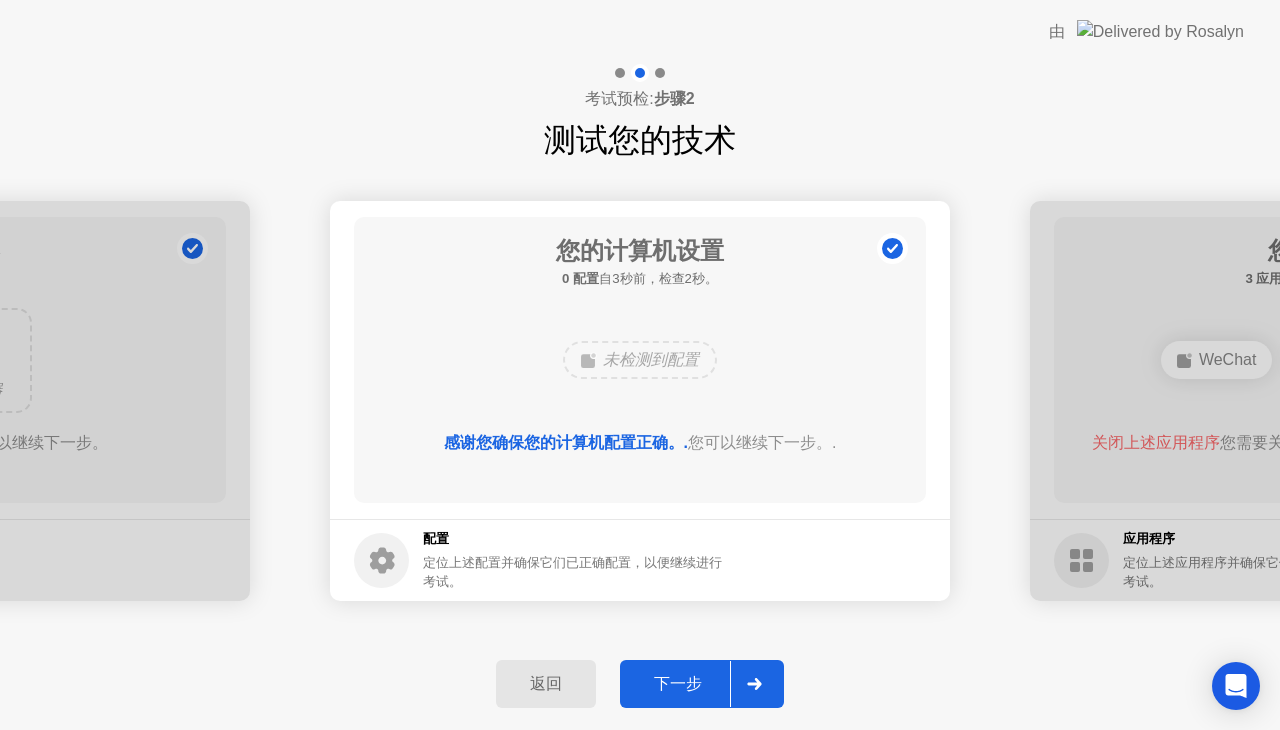 click on "您的计算机设置 0 配置  自3秒前，检查2秒。  未检测到配置  感谢您确保您的计算机配置正确。.  您可以继续下一步。." 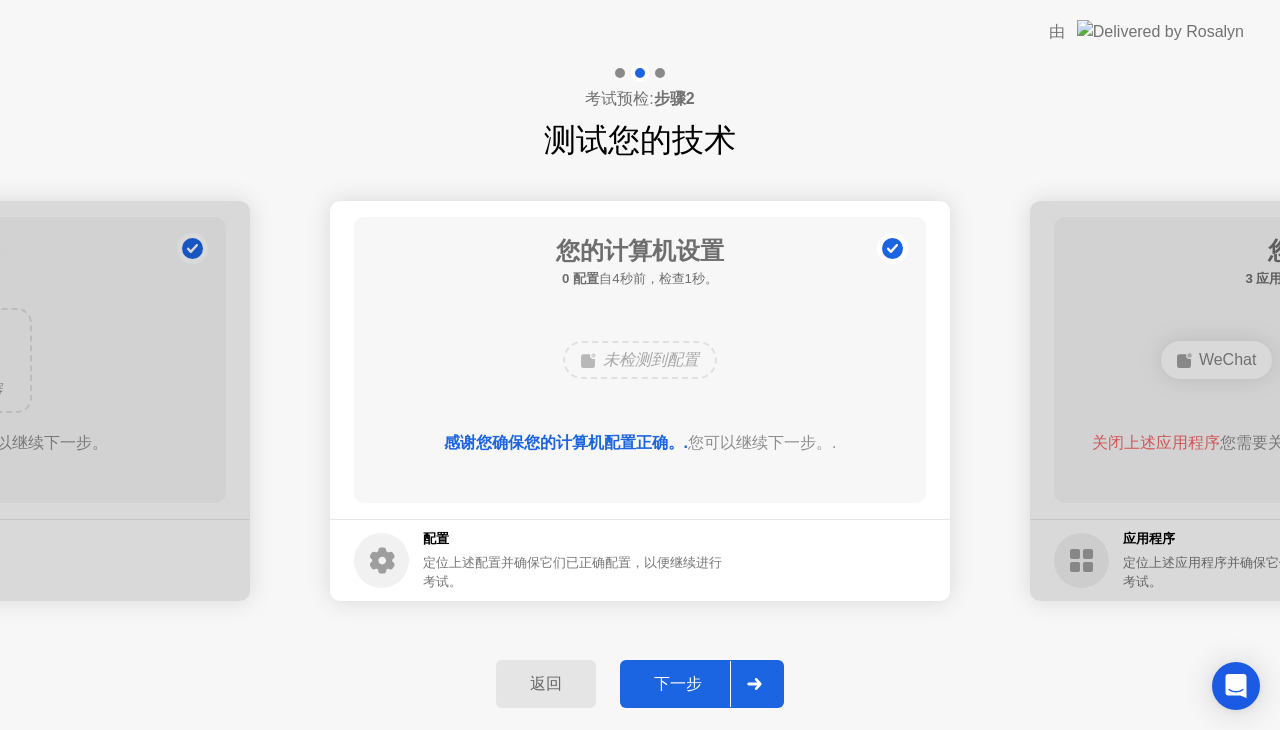 click on "未检测到配置" 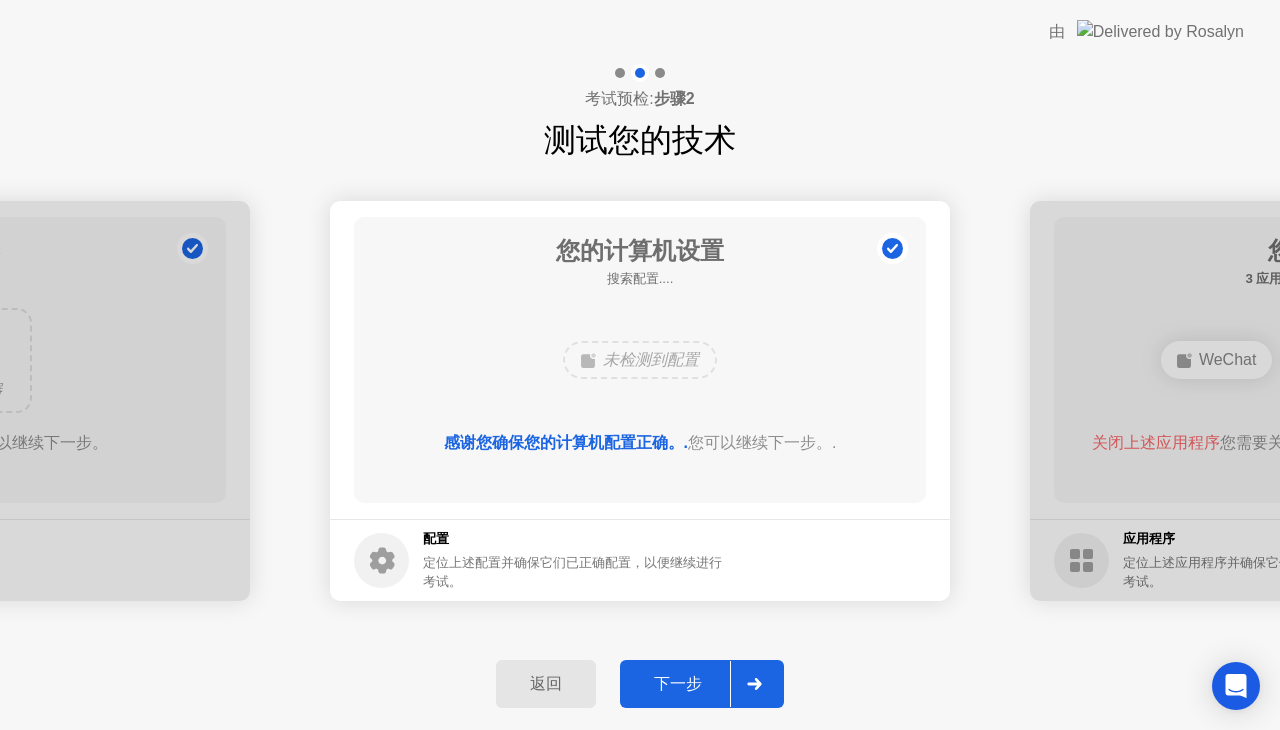 click on "未检测到配置" 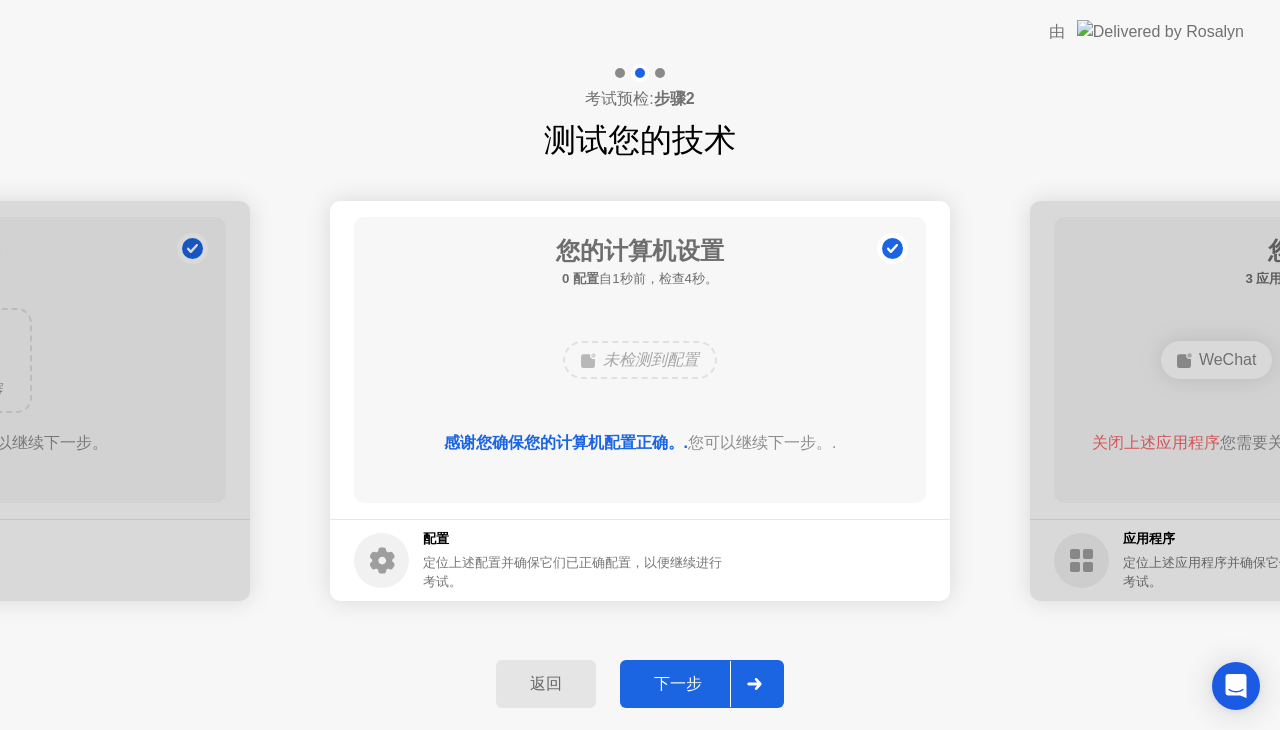 click on "下一步" 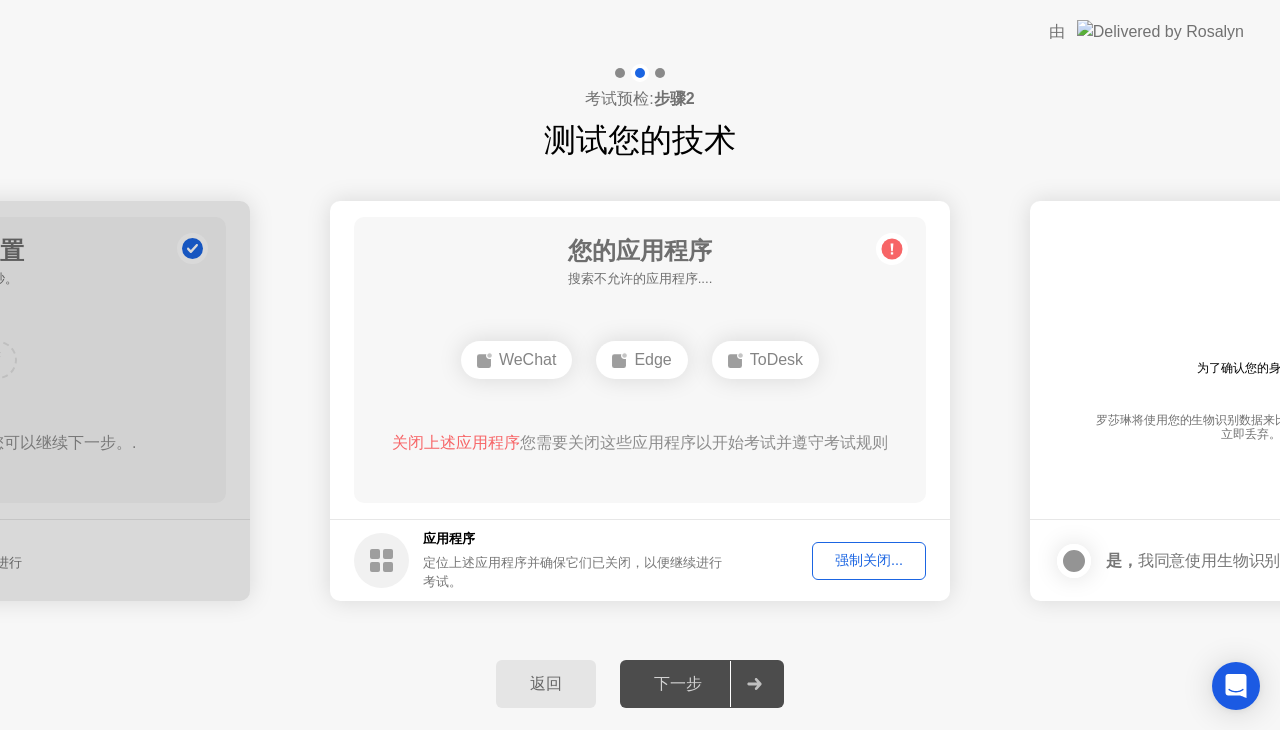 click on "强制关闭..." 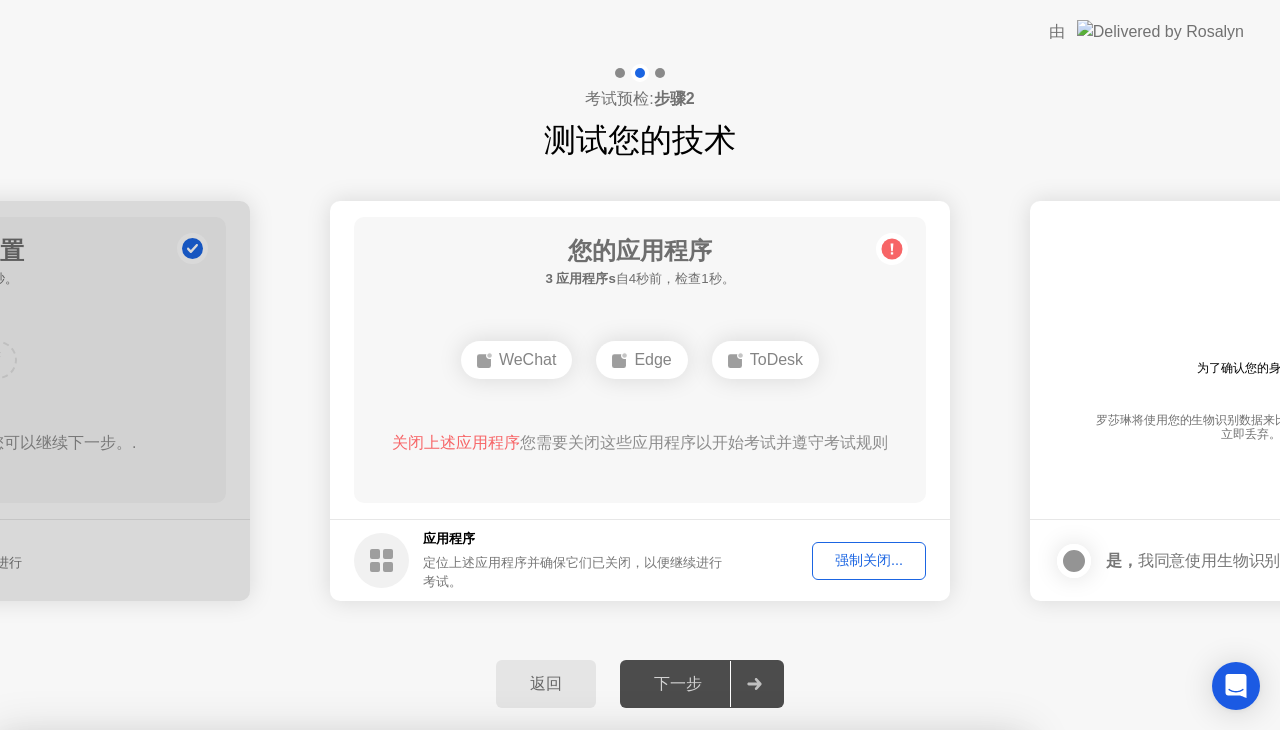 click on "确认" at bounding box center [571, 1005] 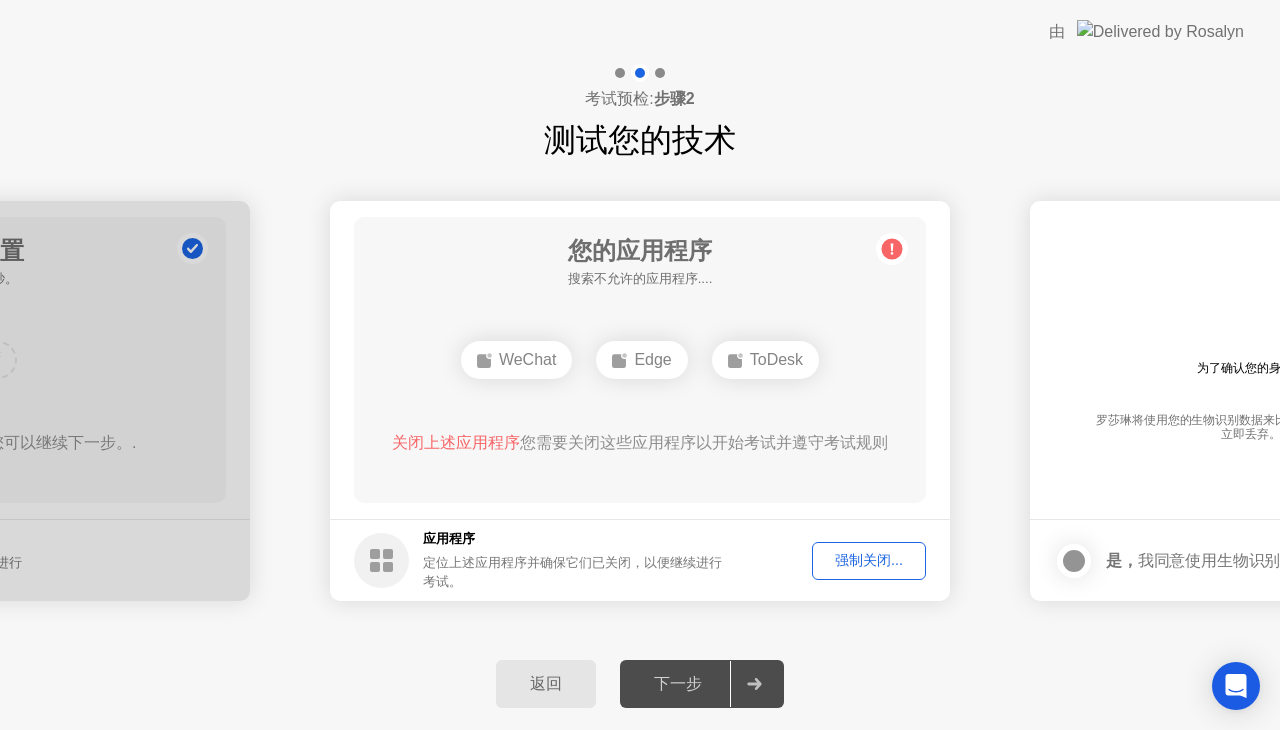 click on "强制关闭..." 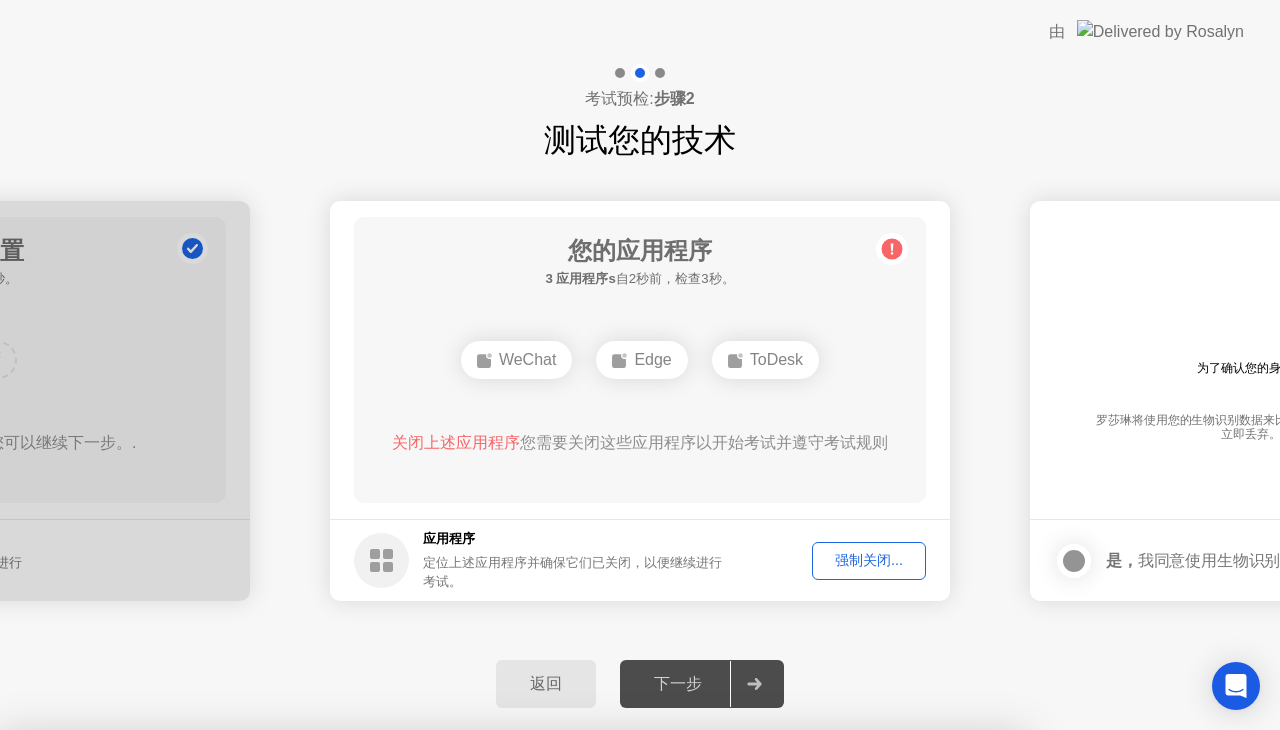 click on "关闭" at bounding box center [438, 1283] 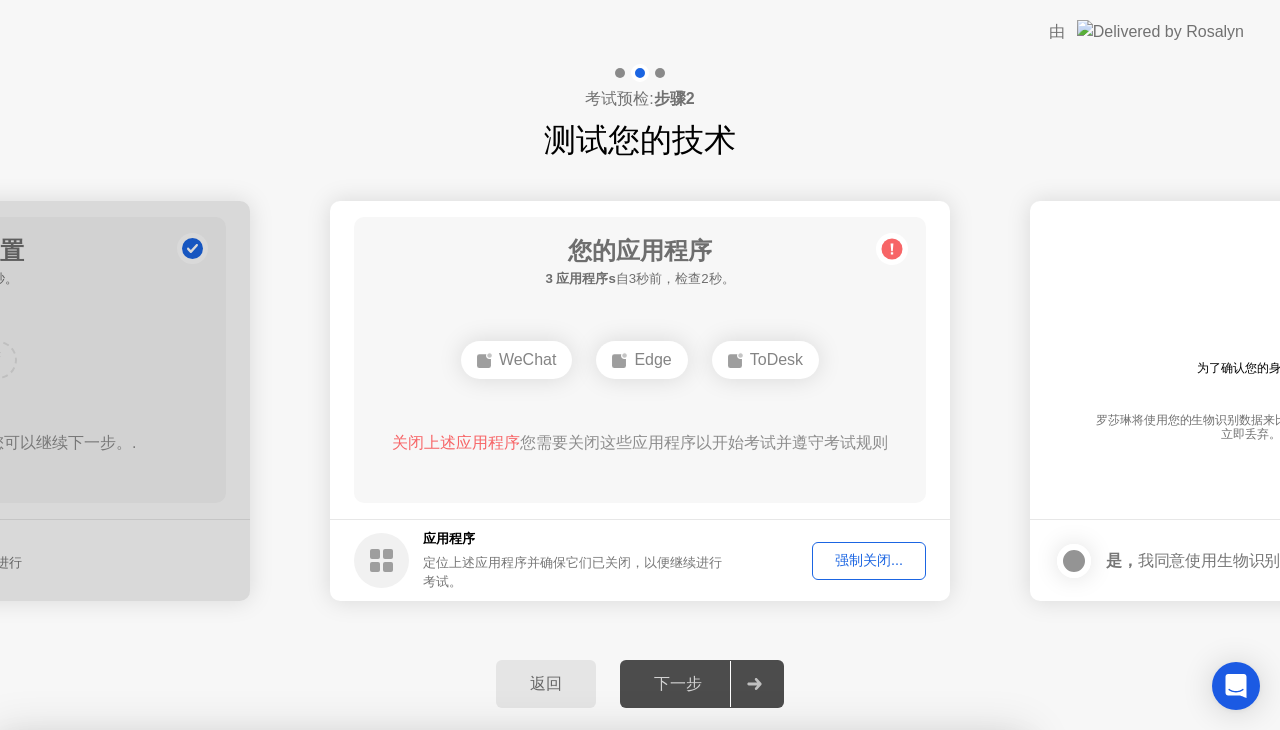 click on "确认" at bounding box center (571, 1005) 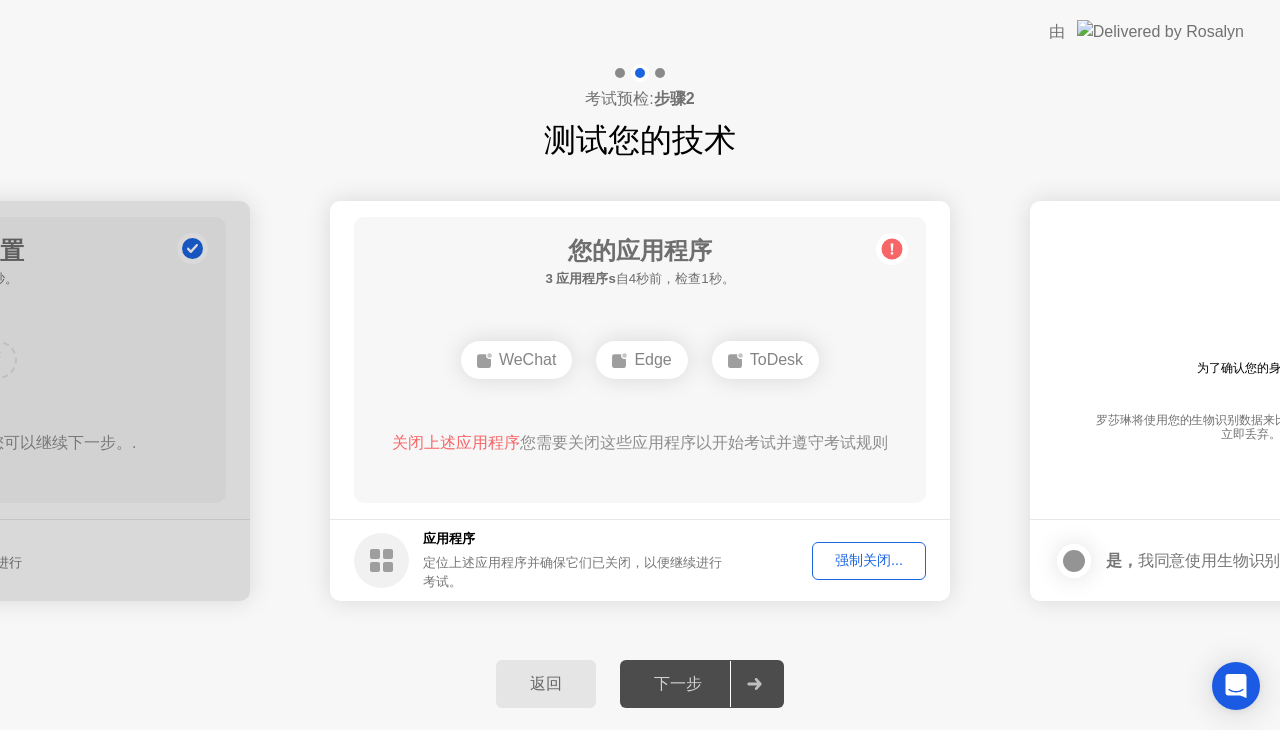 click on "强制关闭..." 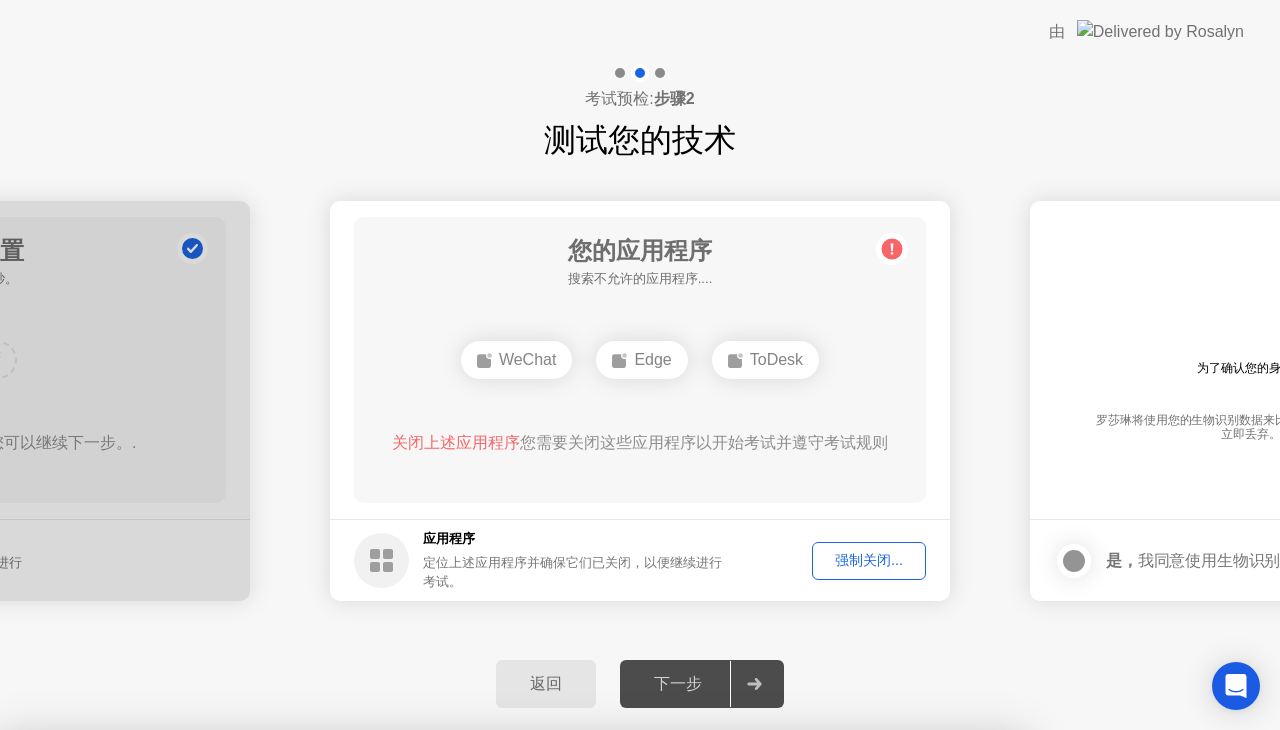 click on "确认" at bounding box center [571, 1006] 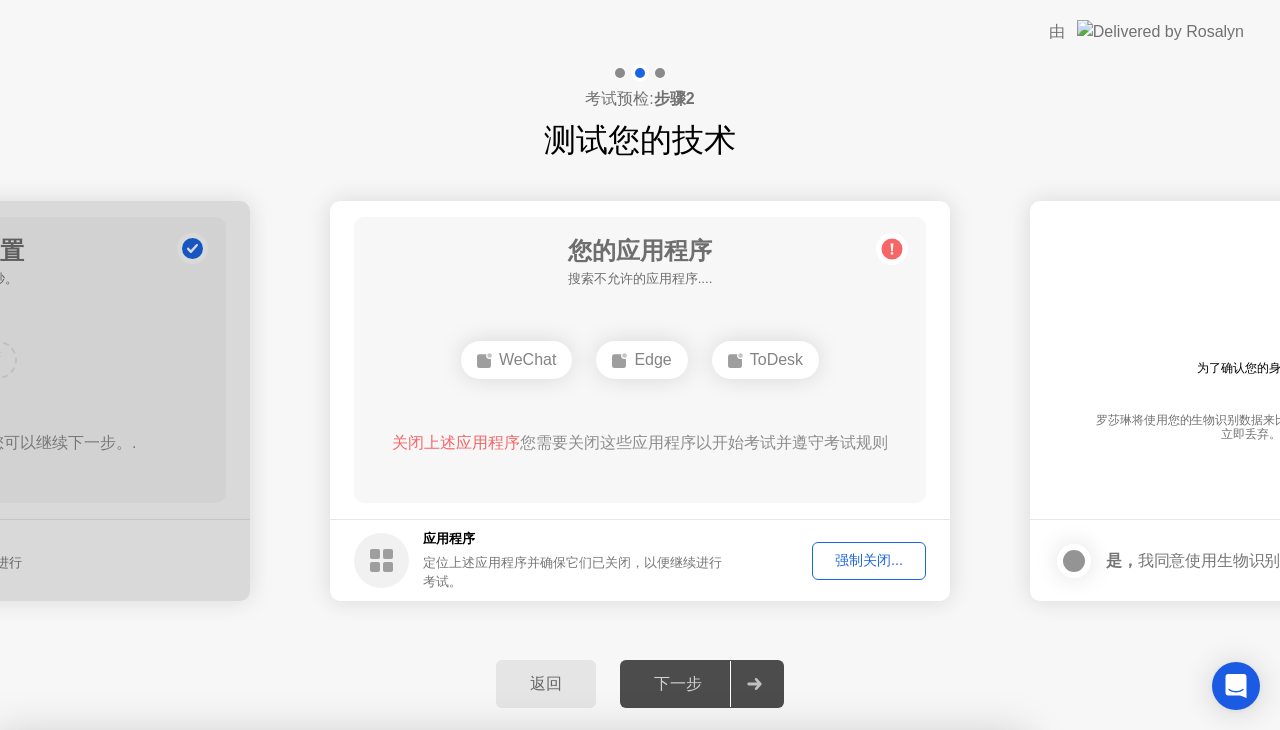 click on "阅读更多" at bounding box center [571, 967] 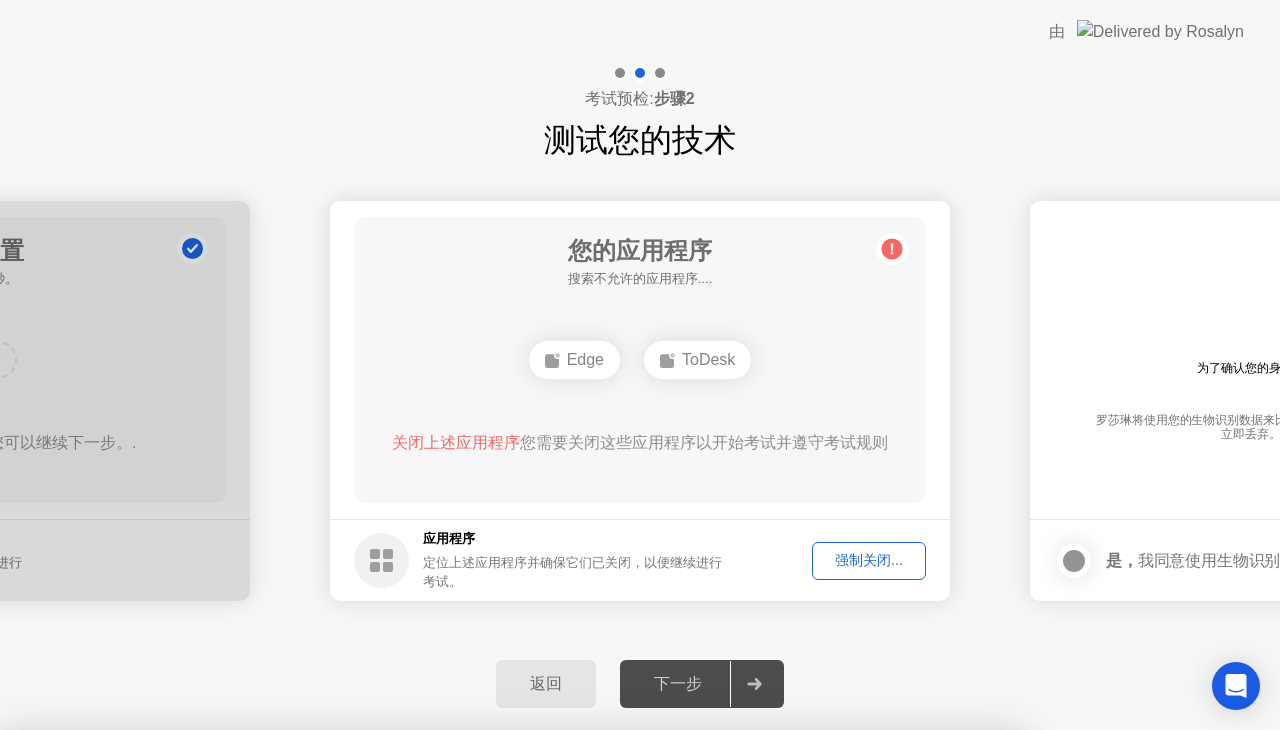 click on "关闭" at bounding box center (438, 1245) 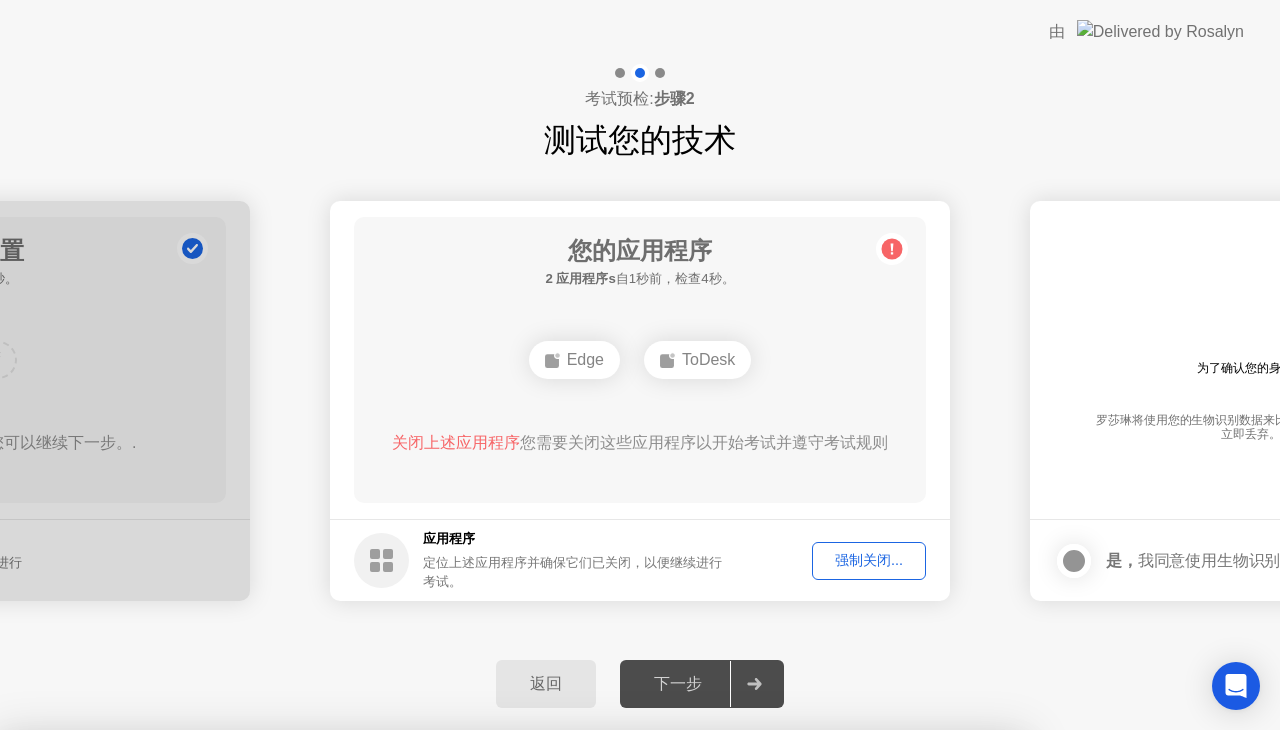 click on "关闭" at bounding box center [438, 967] 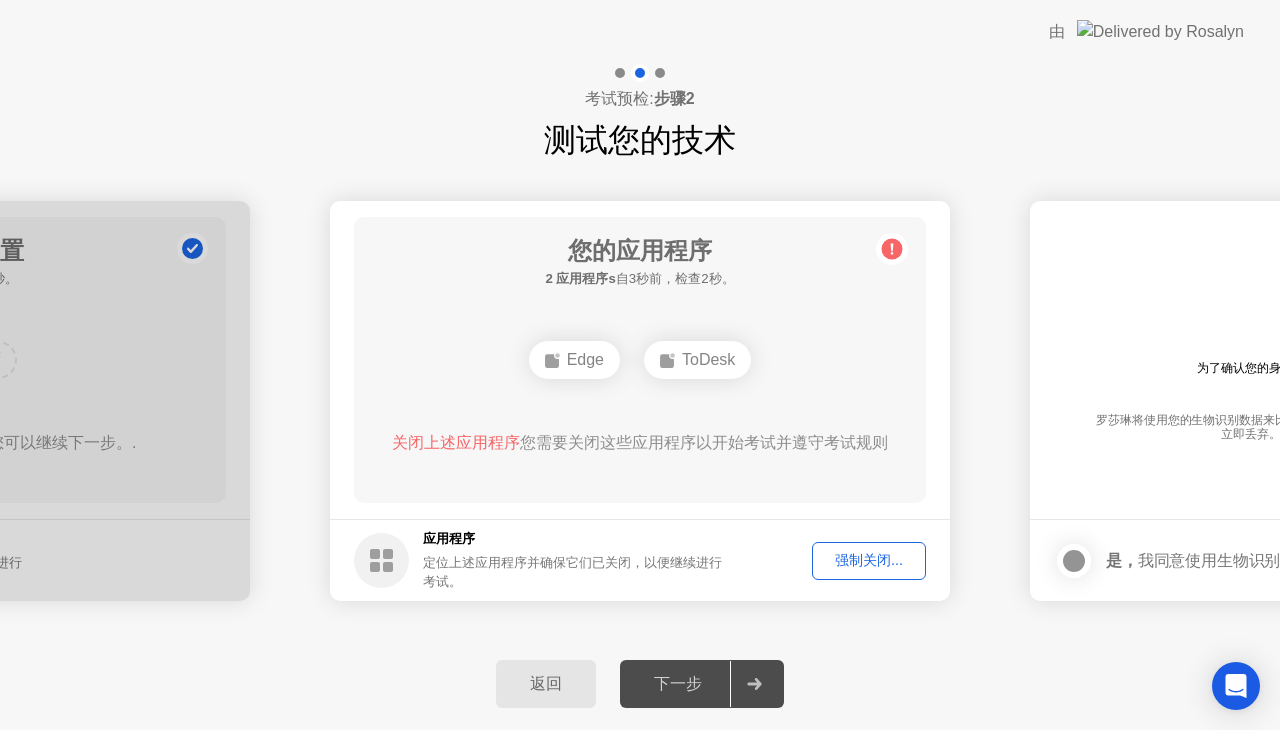 click on "强制关闭..." 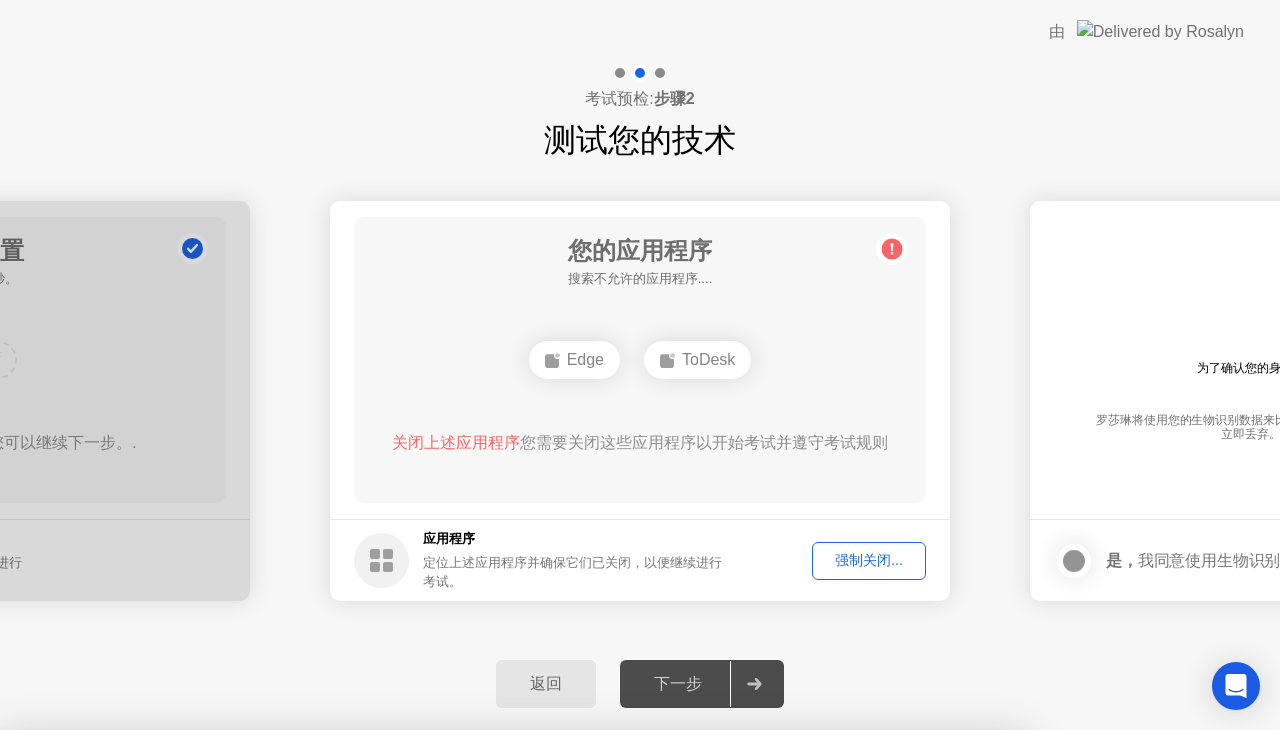 click on "Edge" at bounding box center (446, 939) 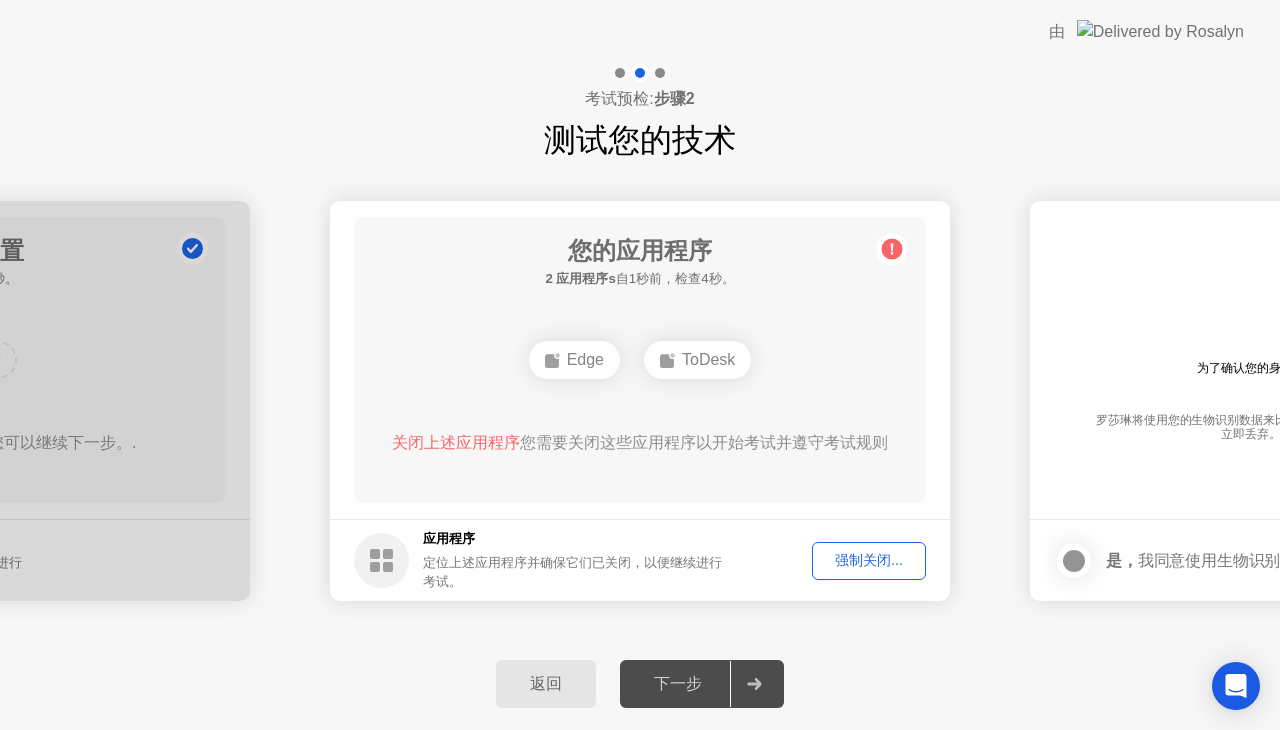 click on "强制关闭..." 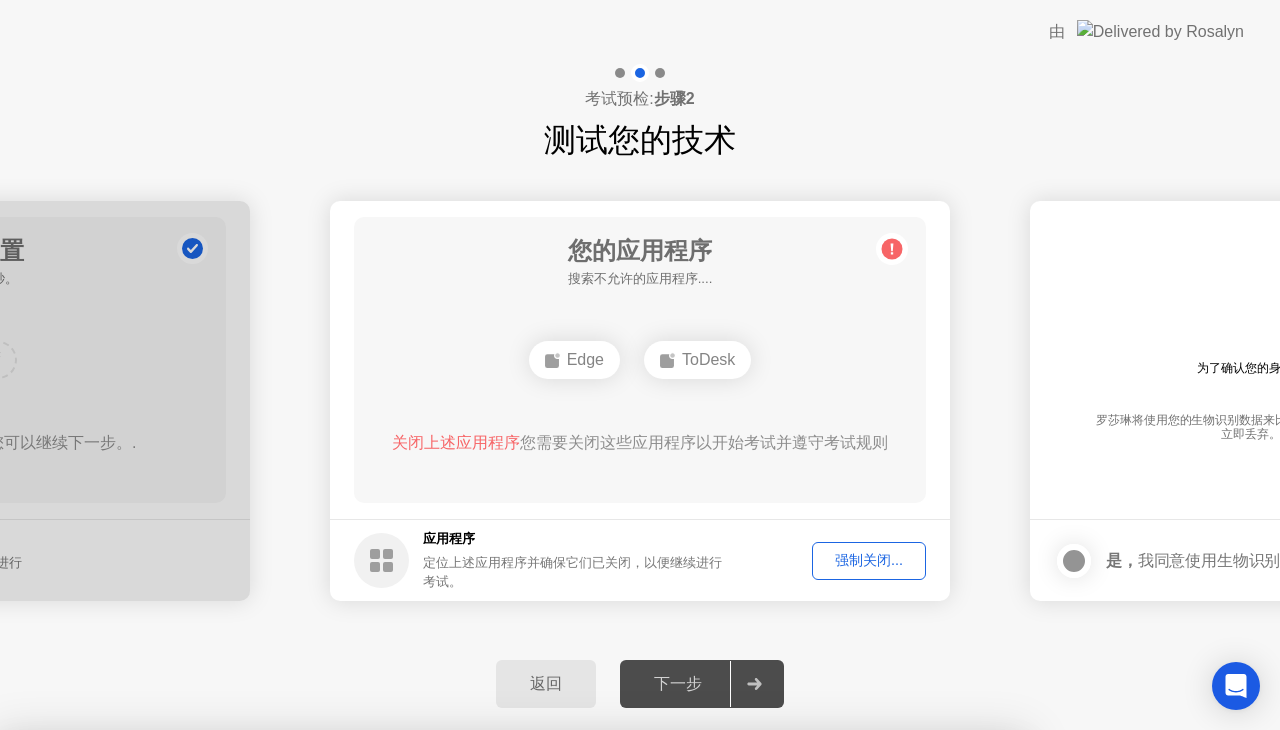 click on "关闭" at bounding box center [438, 1283] 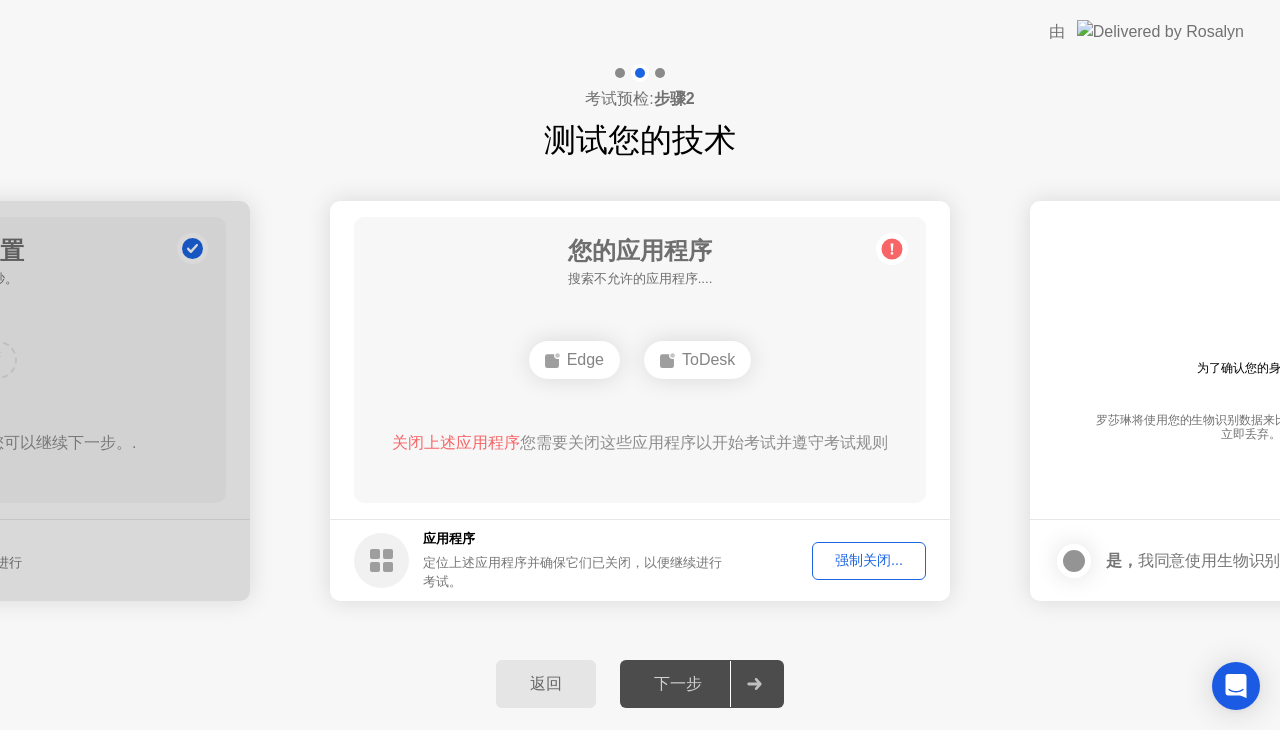 click on "强制关闭..." 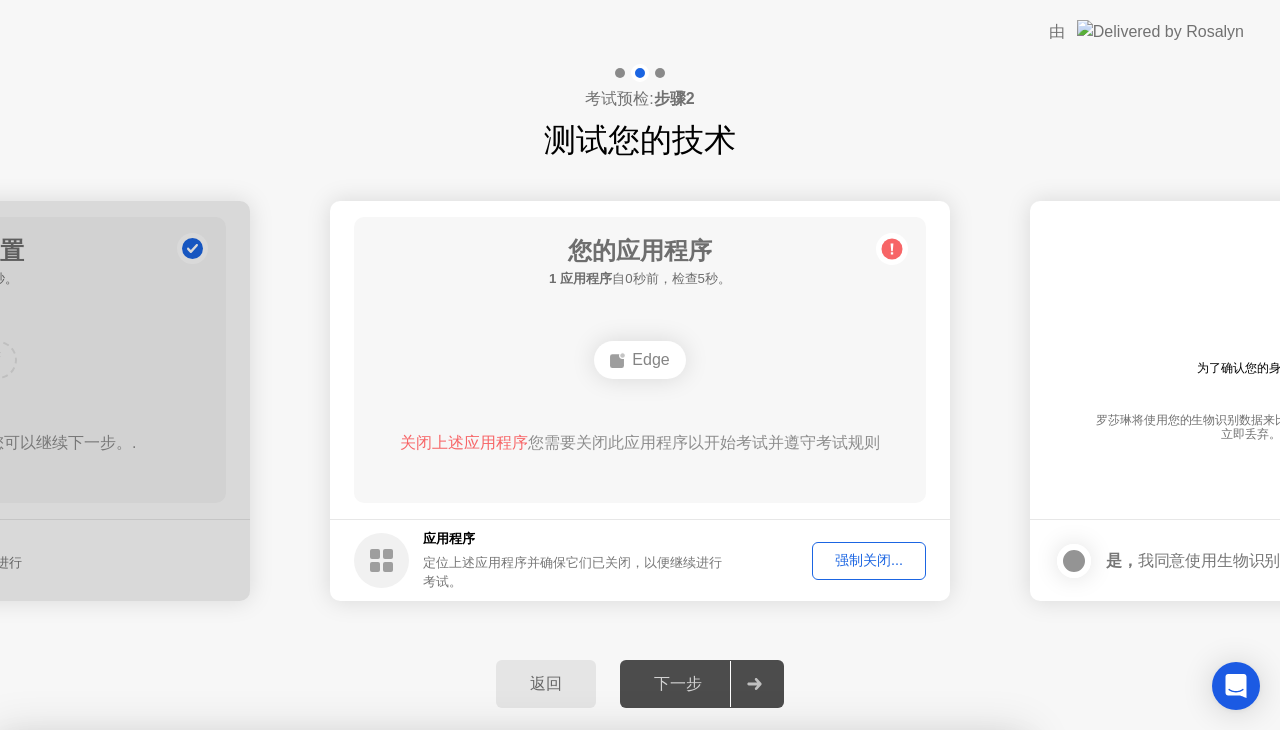 click on "确认" at bounding box center [571, 1005] 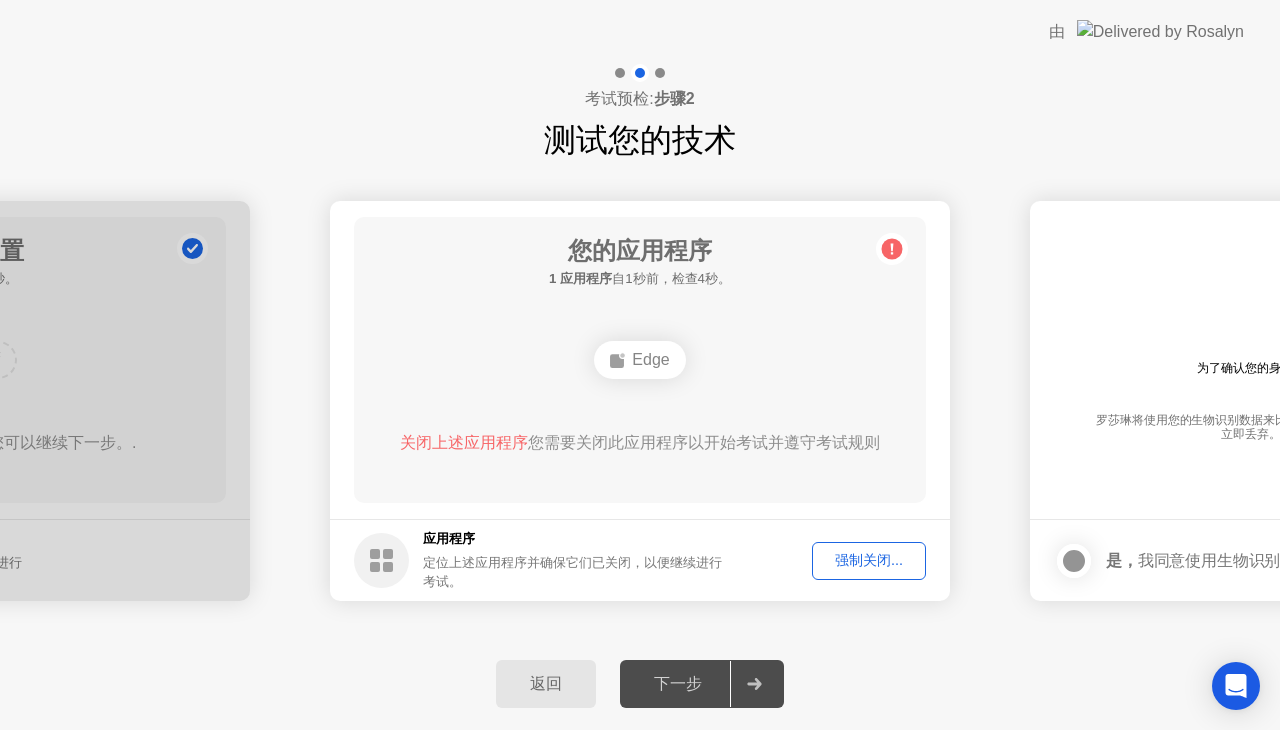 click on "强制关闭..." 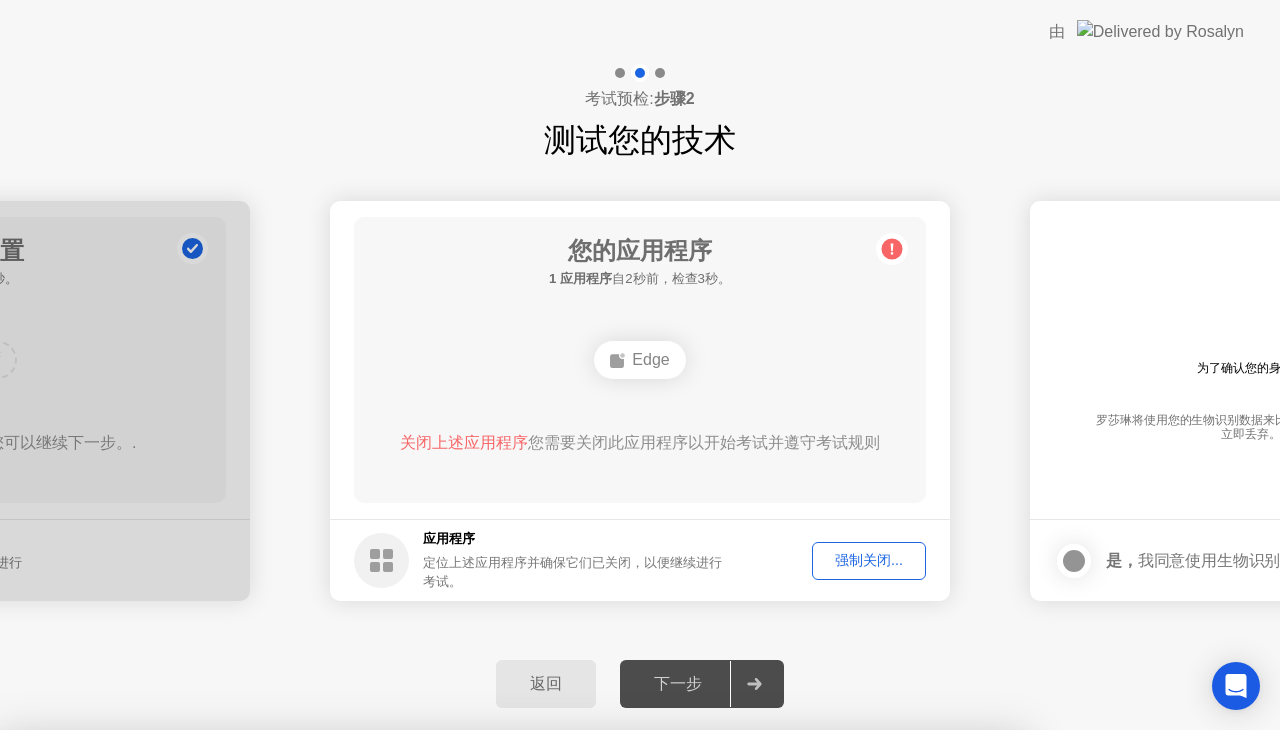 click on "确认" at bounding box center (571, 1005) 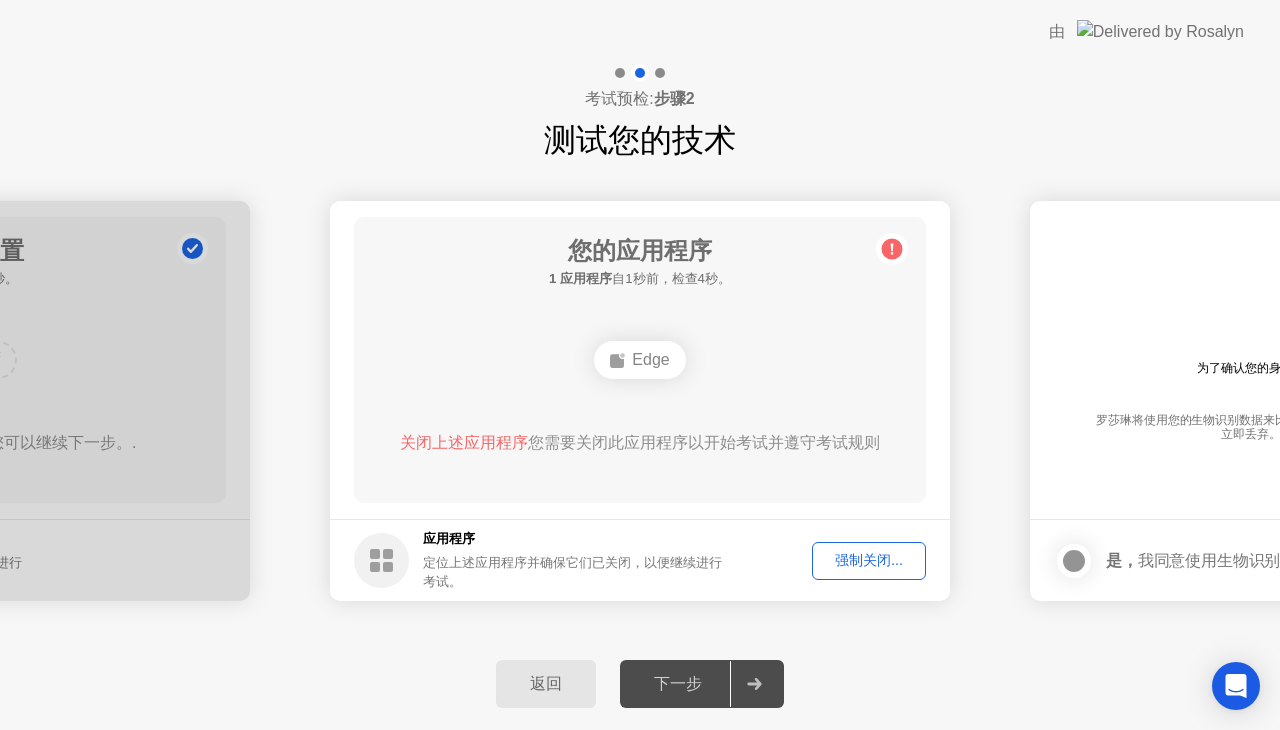 click on "强制关闭..." 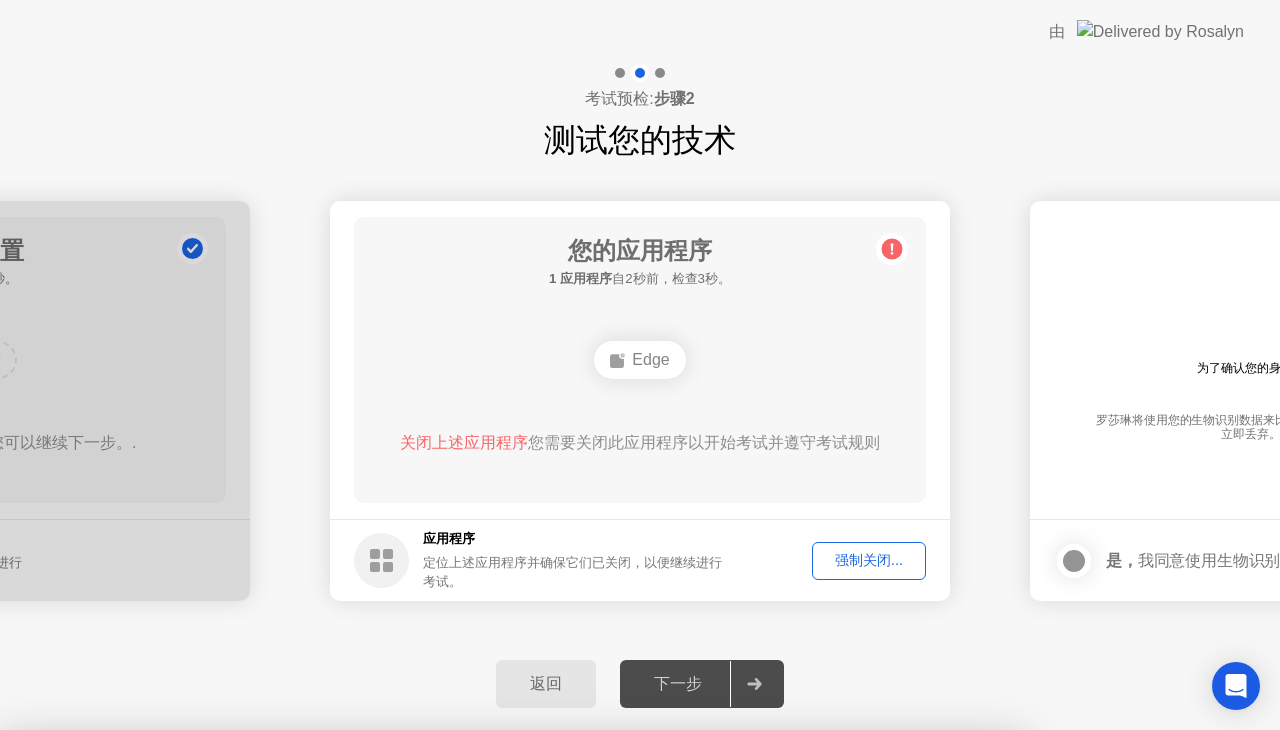 click on "确认" at bounding box center (571, 1005) 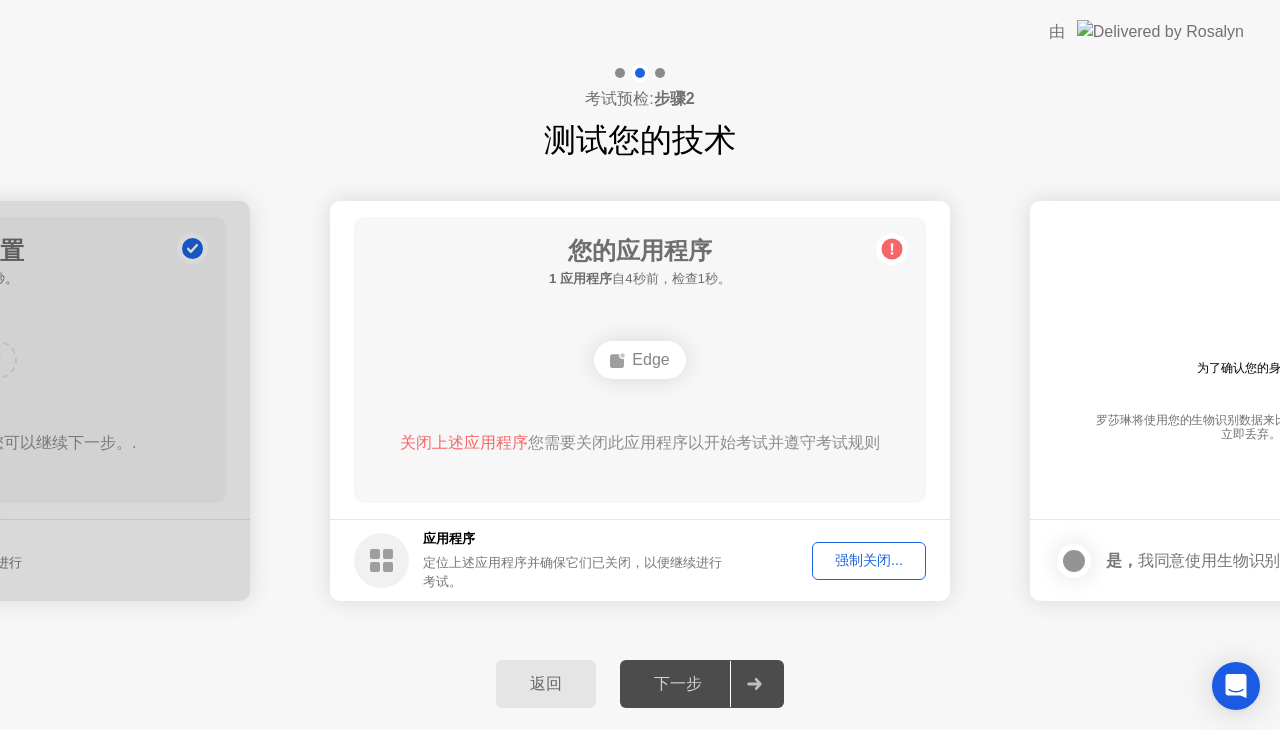 click on "Edge" 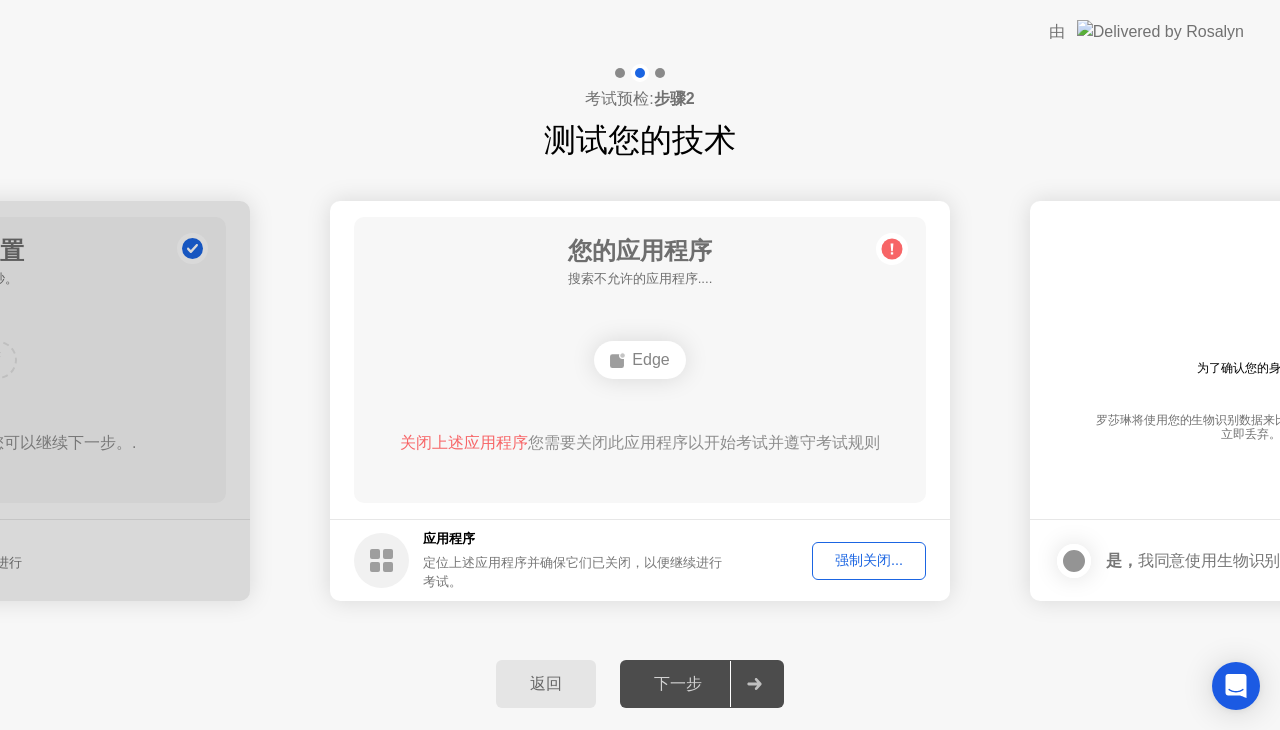 click 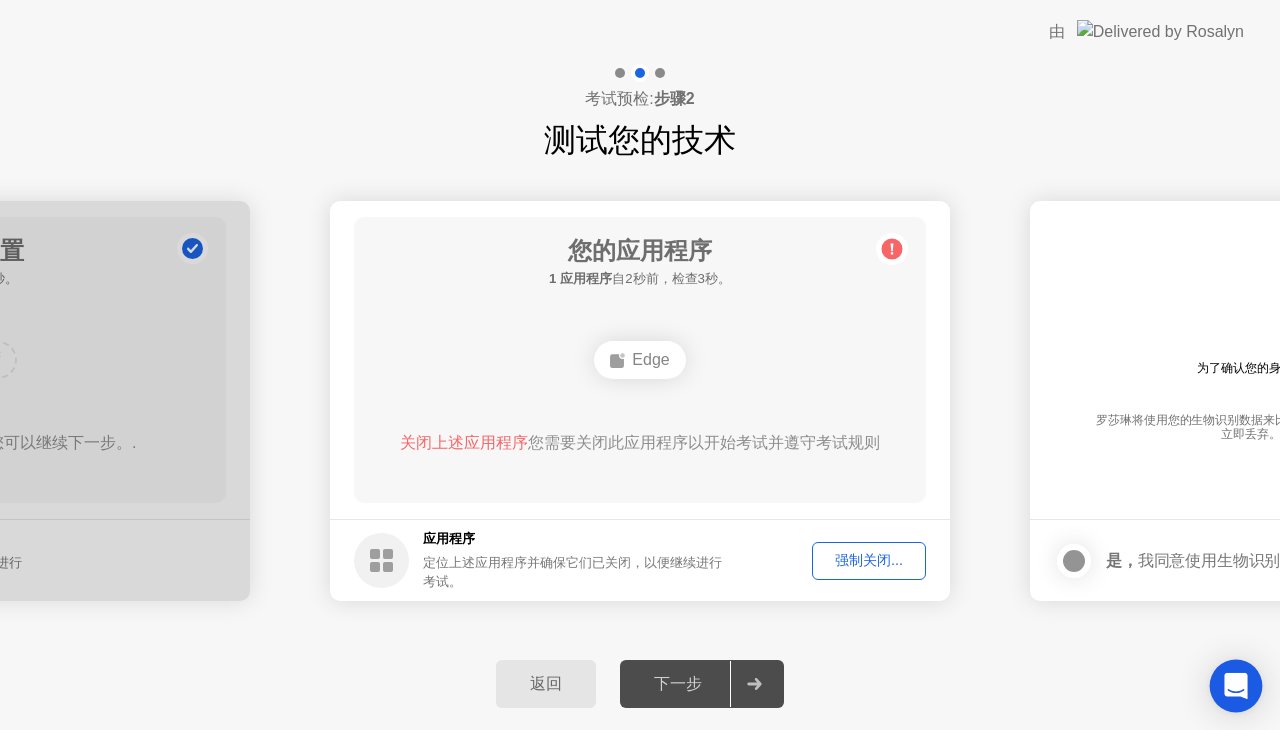 click 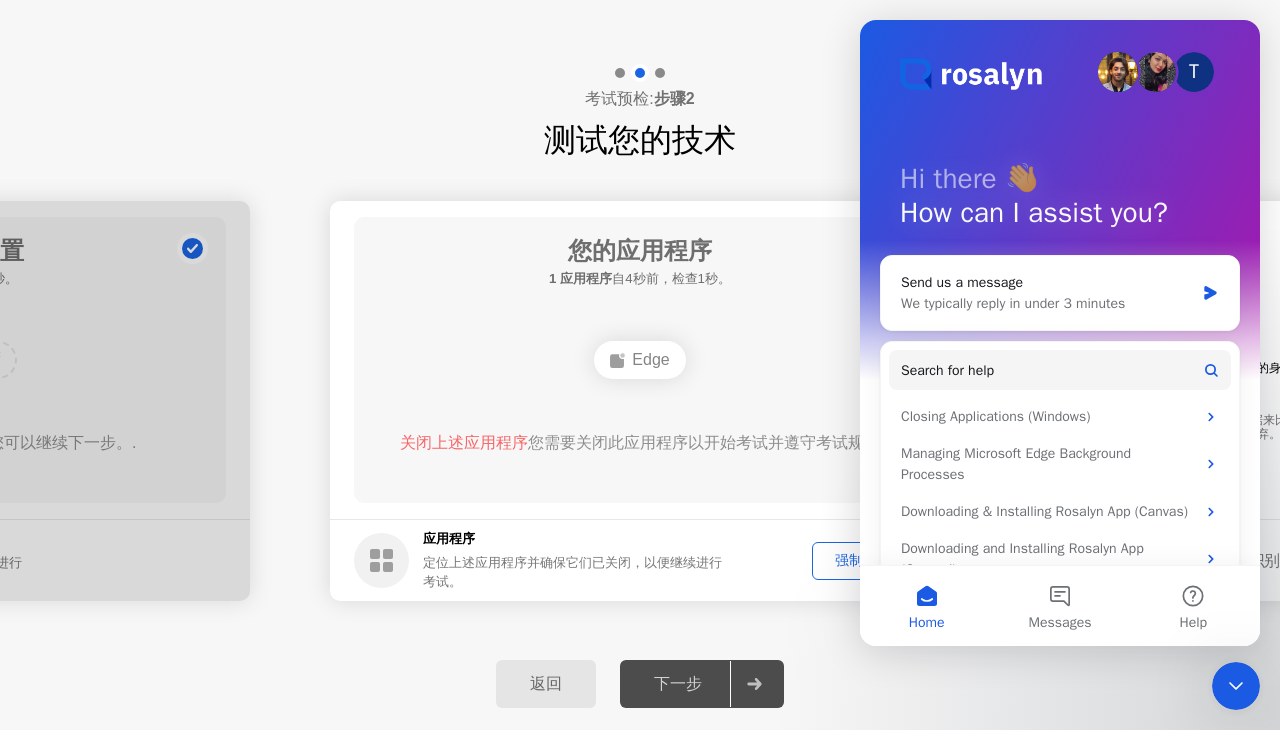scroll, scrollTop: 0, scrollLeft: 0, axis: both 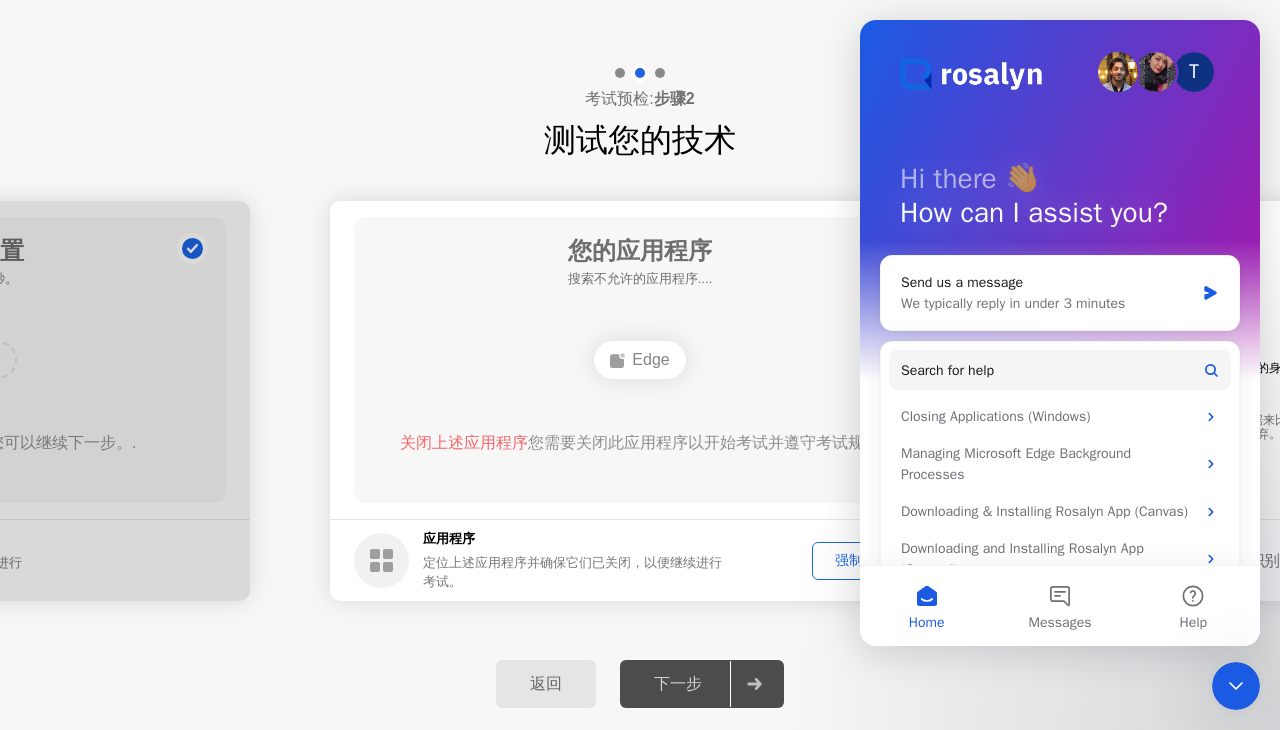 click 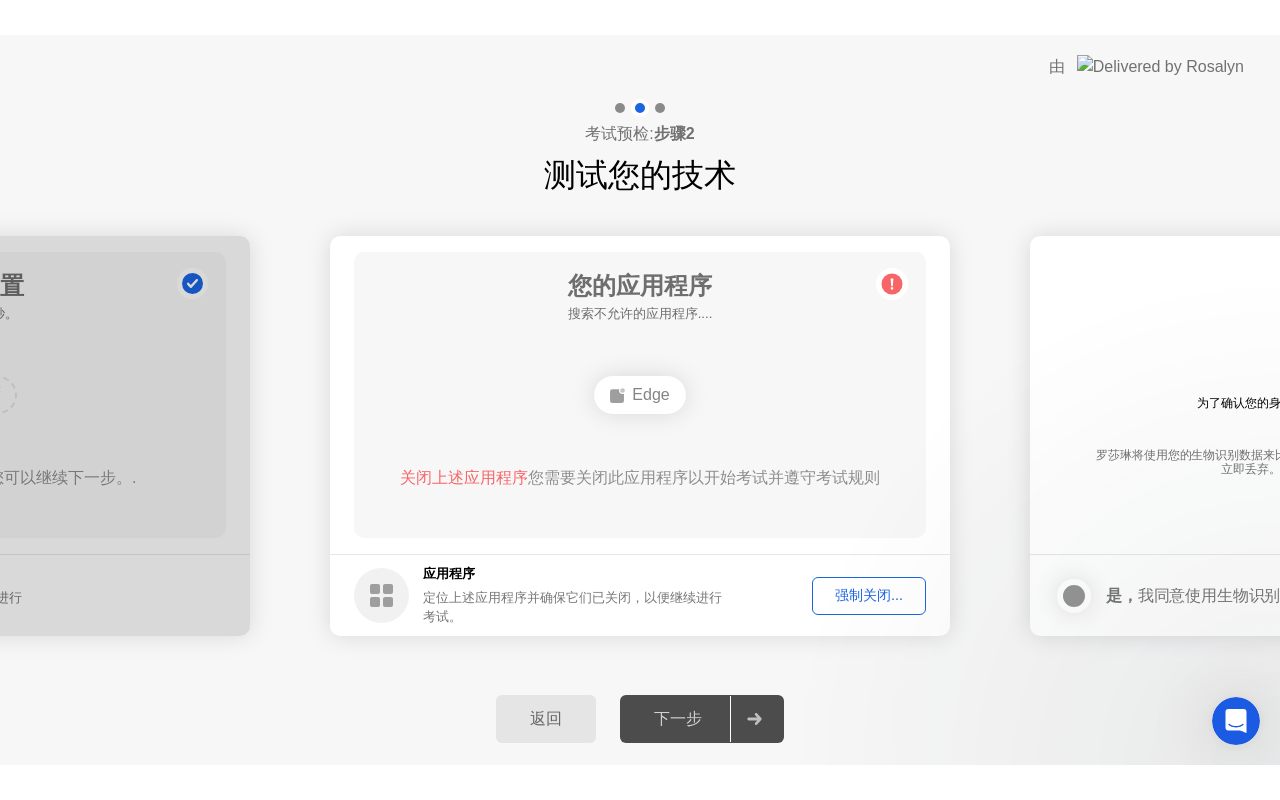 scroll, scrollTop: 0, scrollLeft: 0, axis: both 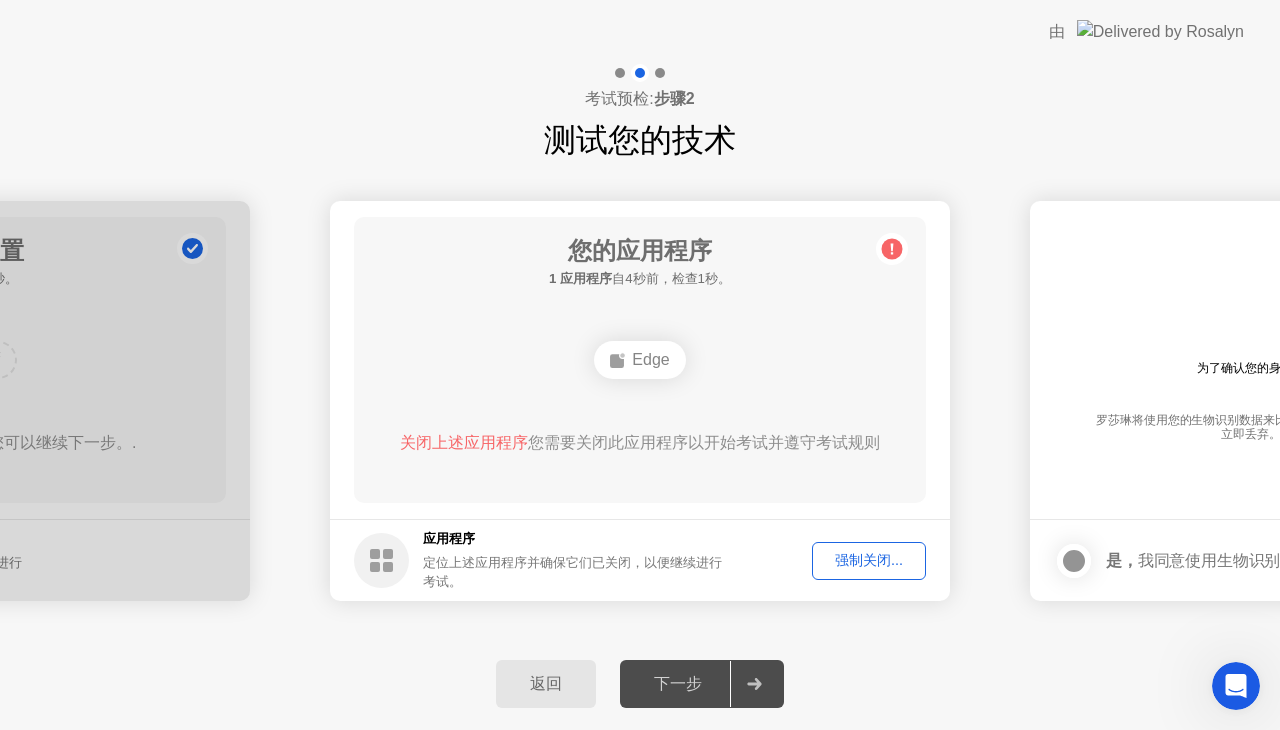 click on "强制关闭..." 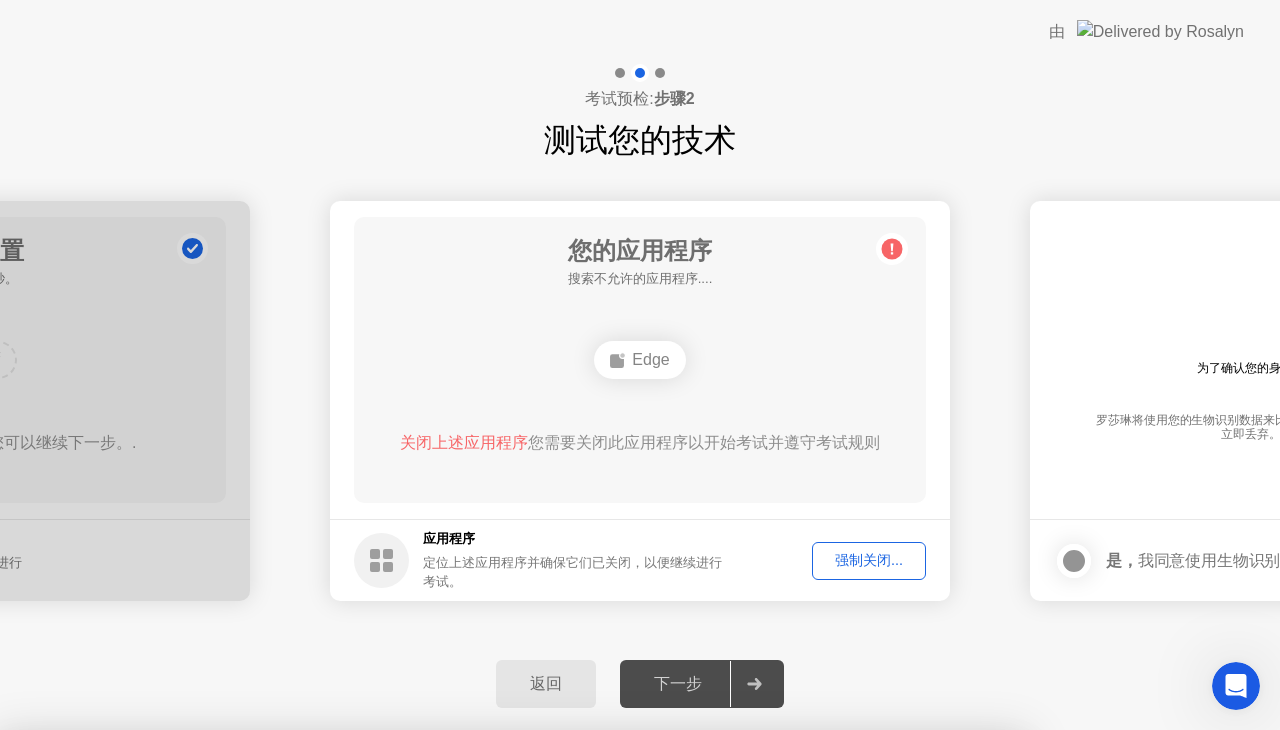 click on "确认" at bounding box center [571, 1005] 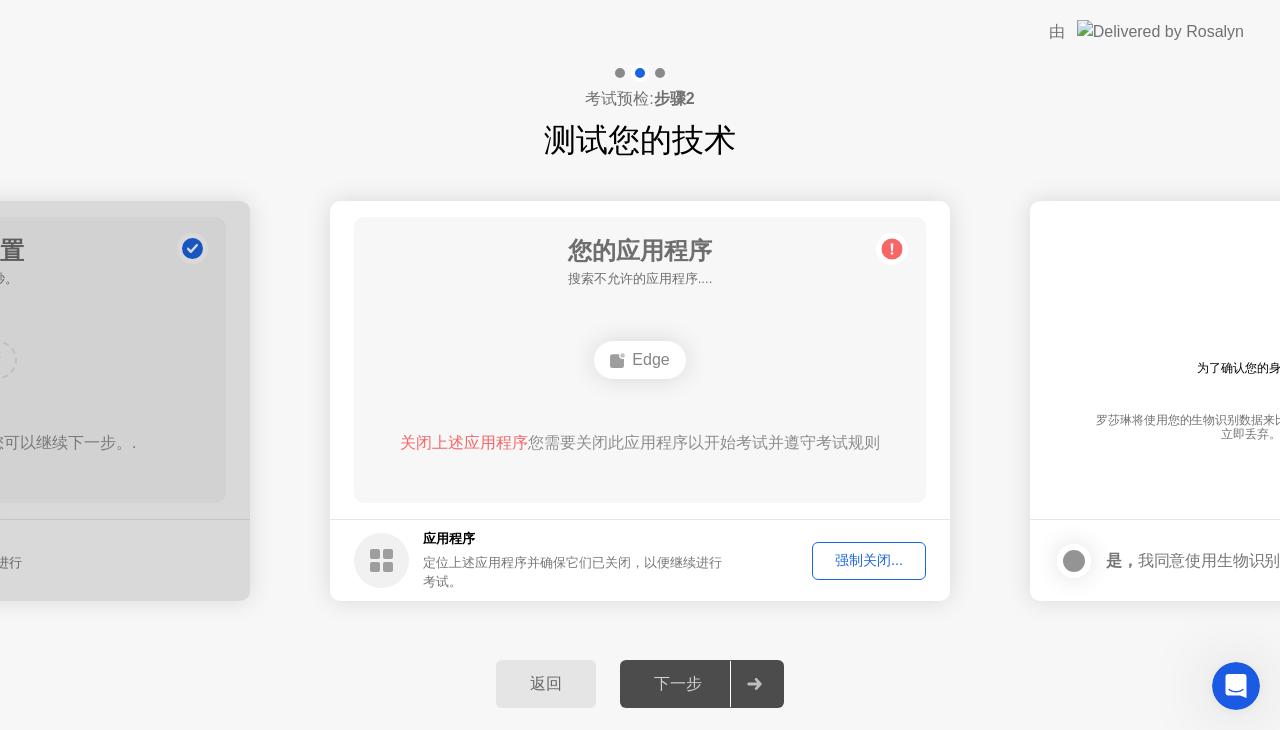 click on "关闭上述应用程序  您需要关闭此应用程序以开始考试并遵守考试规则" 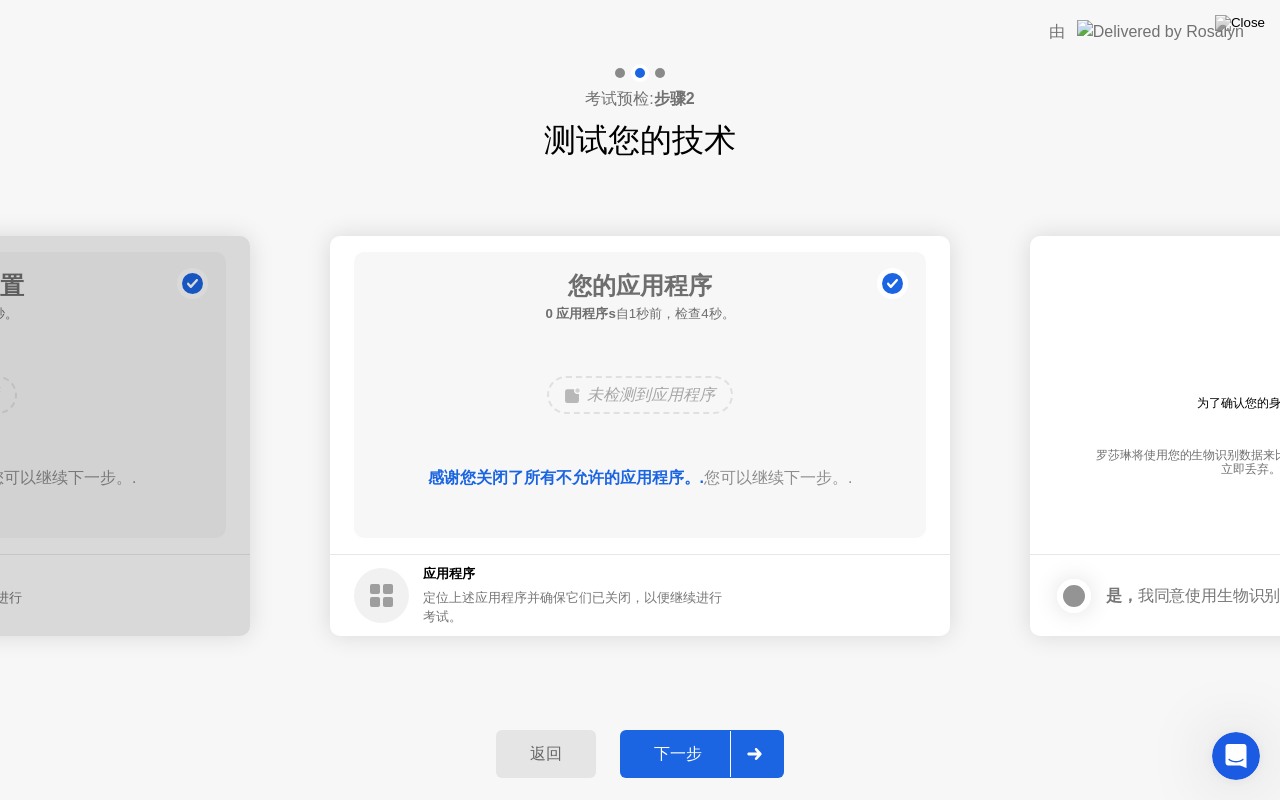 click on "下一步" 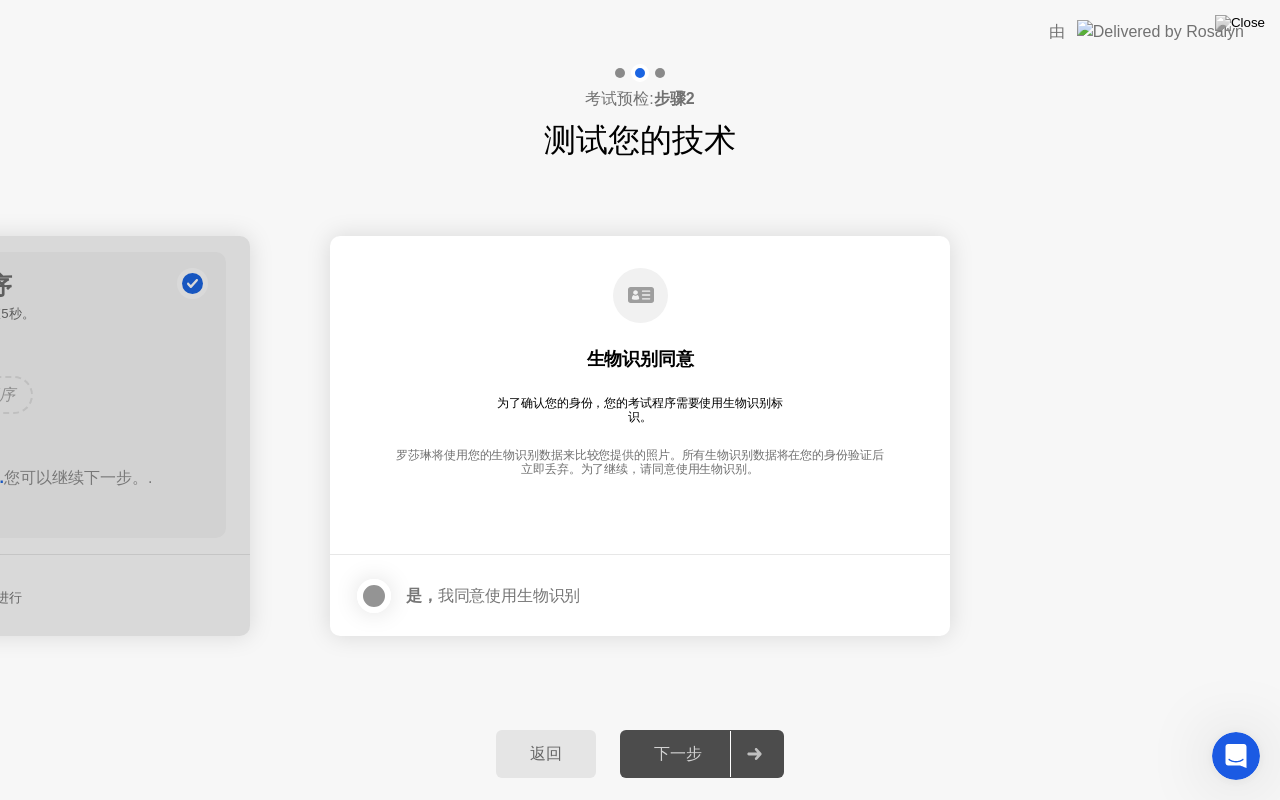 click on "下一步" 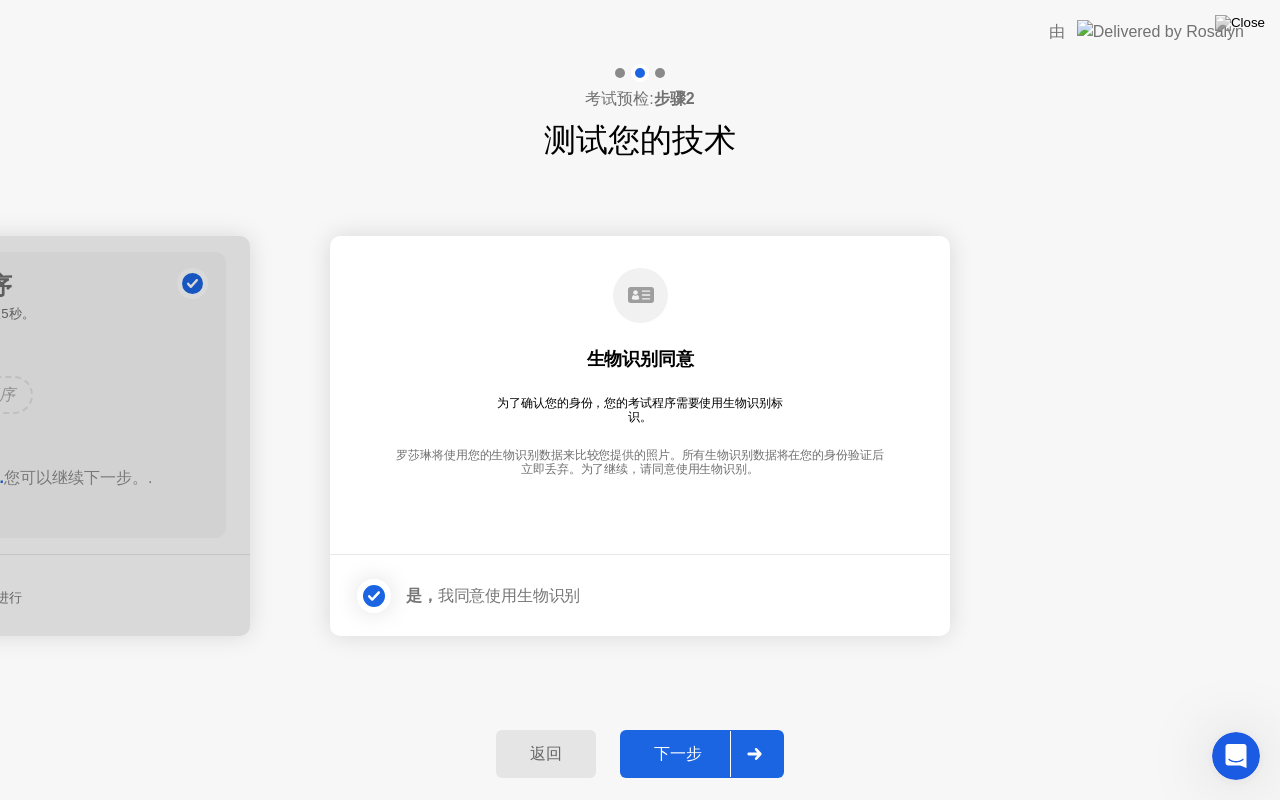 click on "下一步" 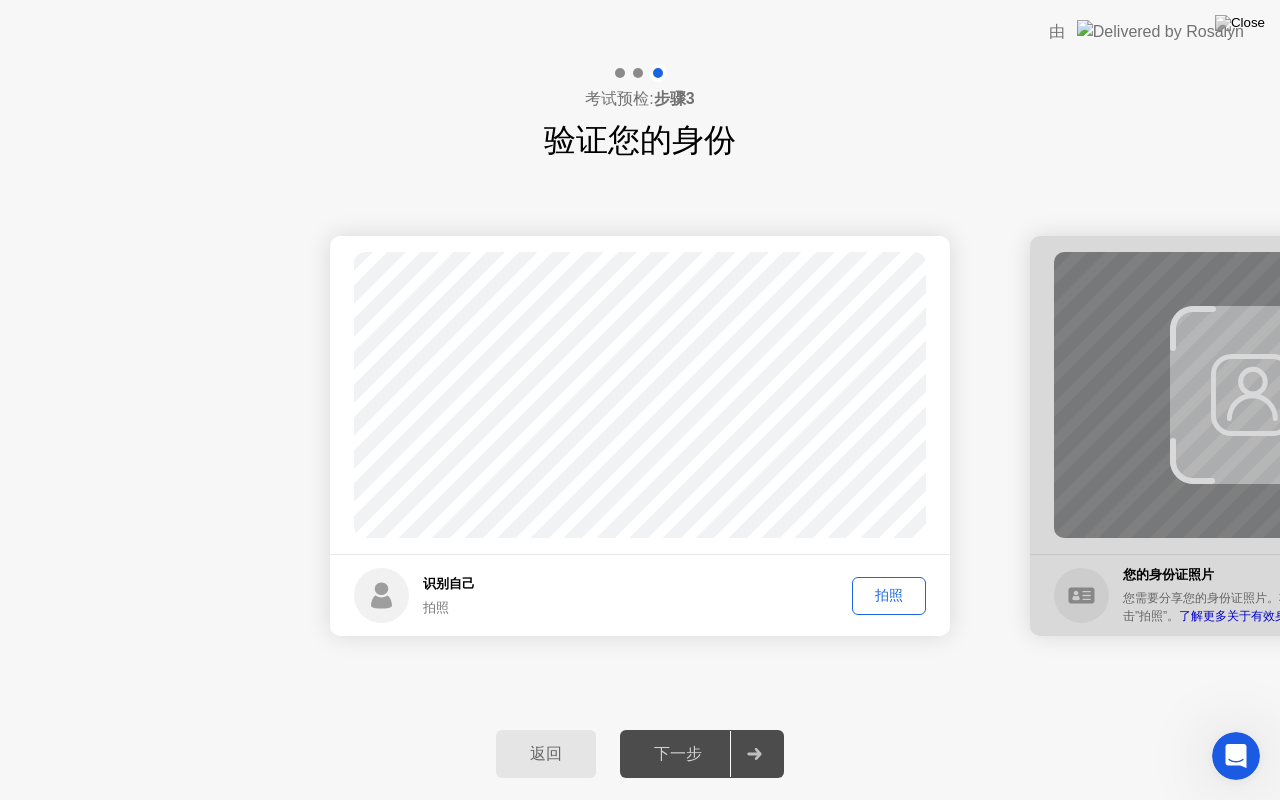 click on "拍照" 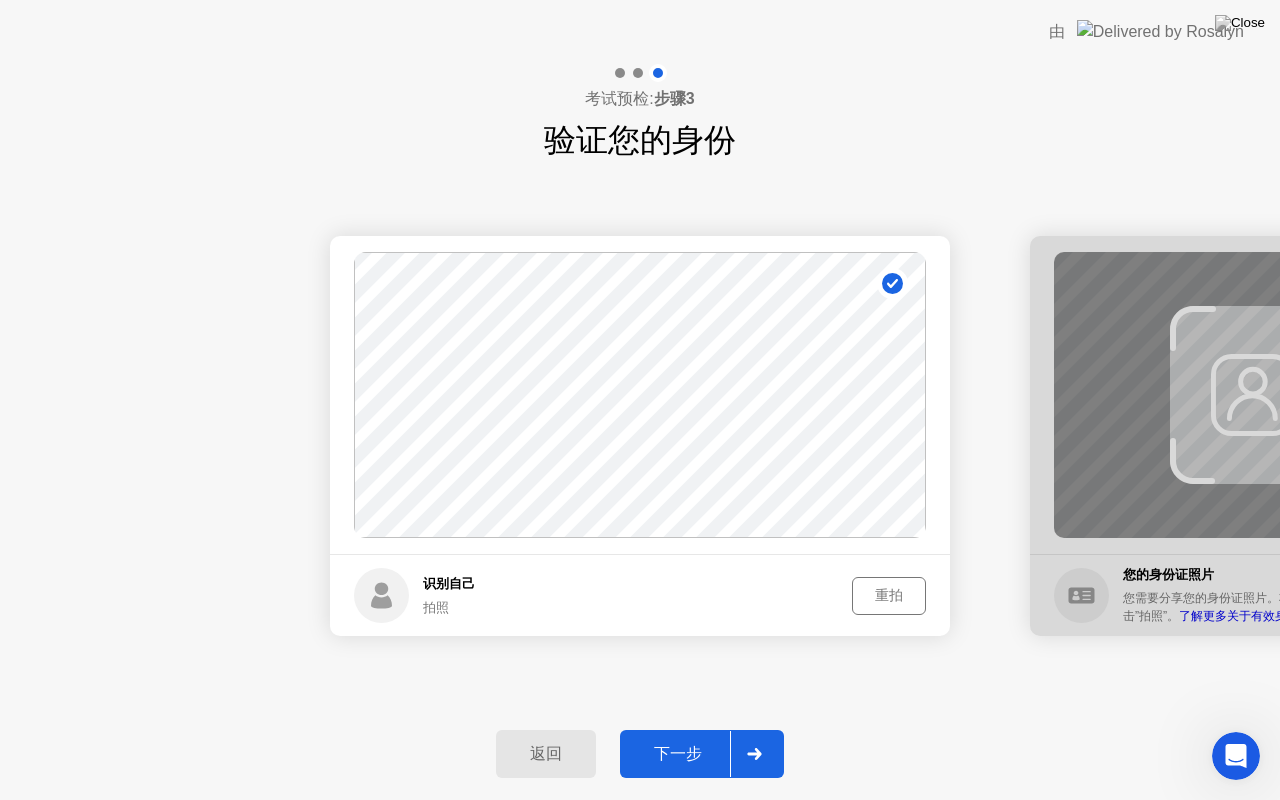 click 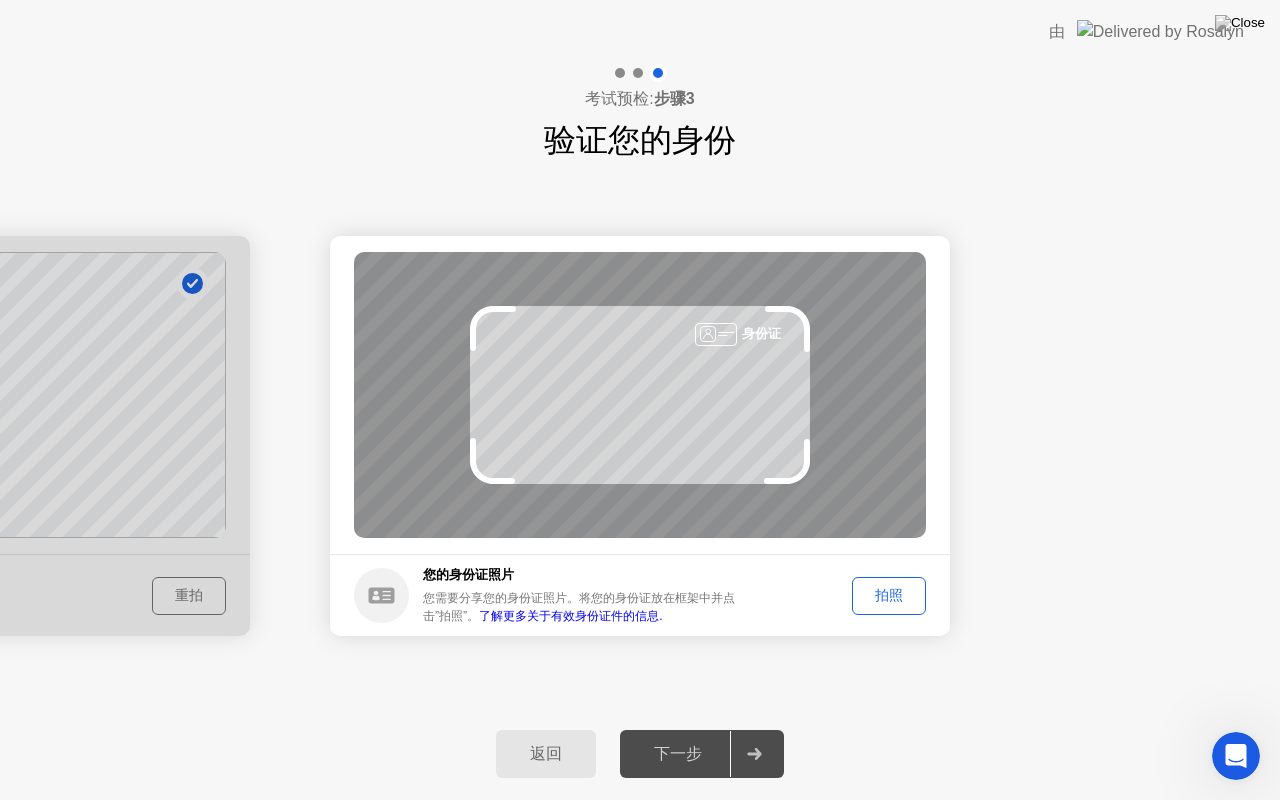 click on "了解更多关于有效身份证件的信息." 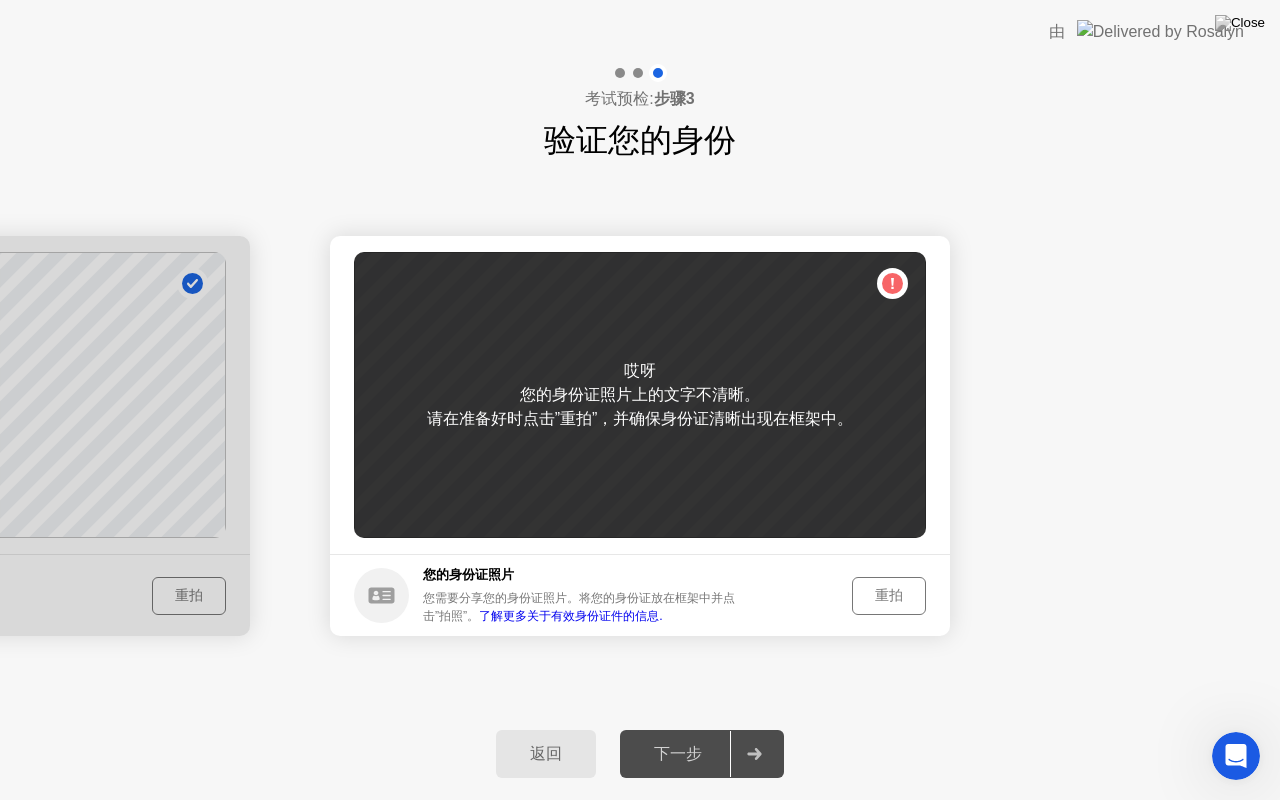 click on "重拍" 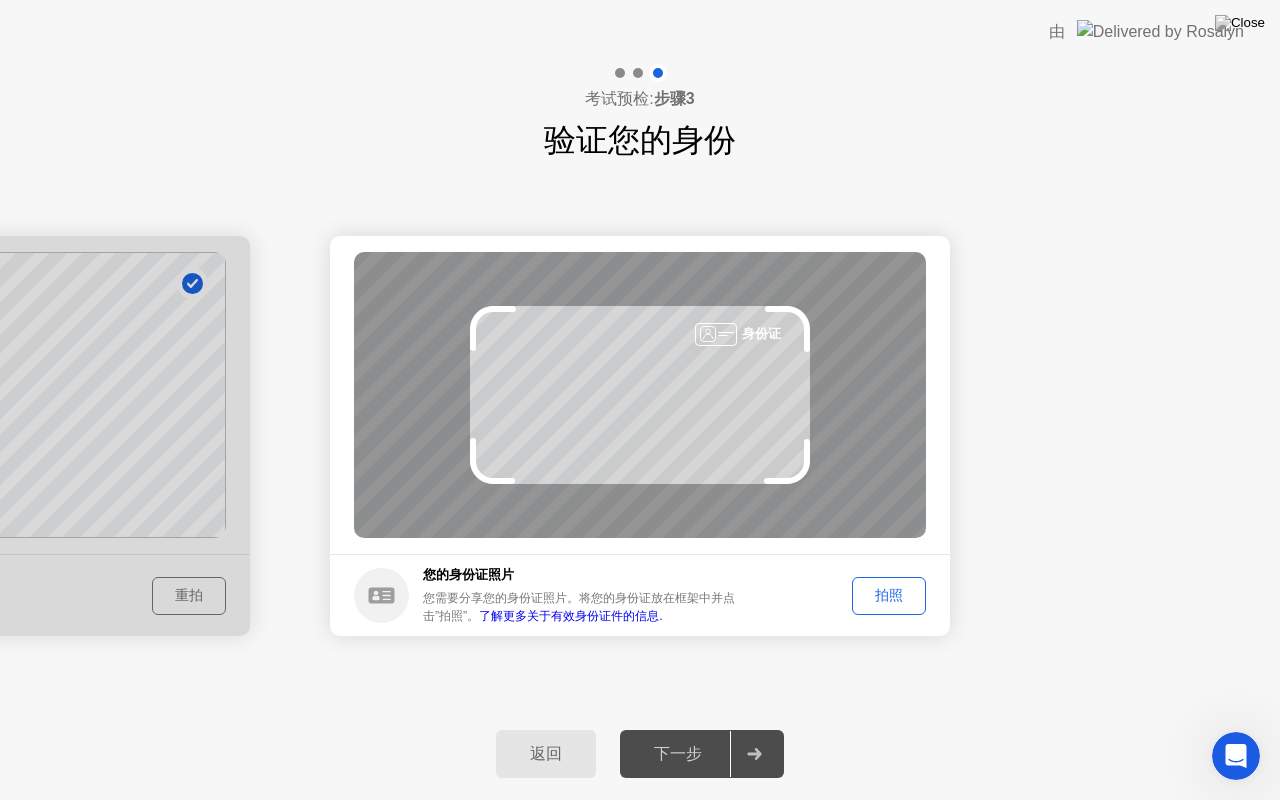 click on "拍照" 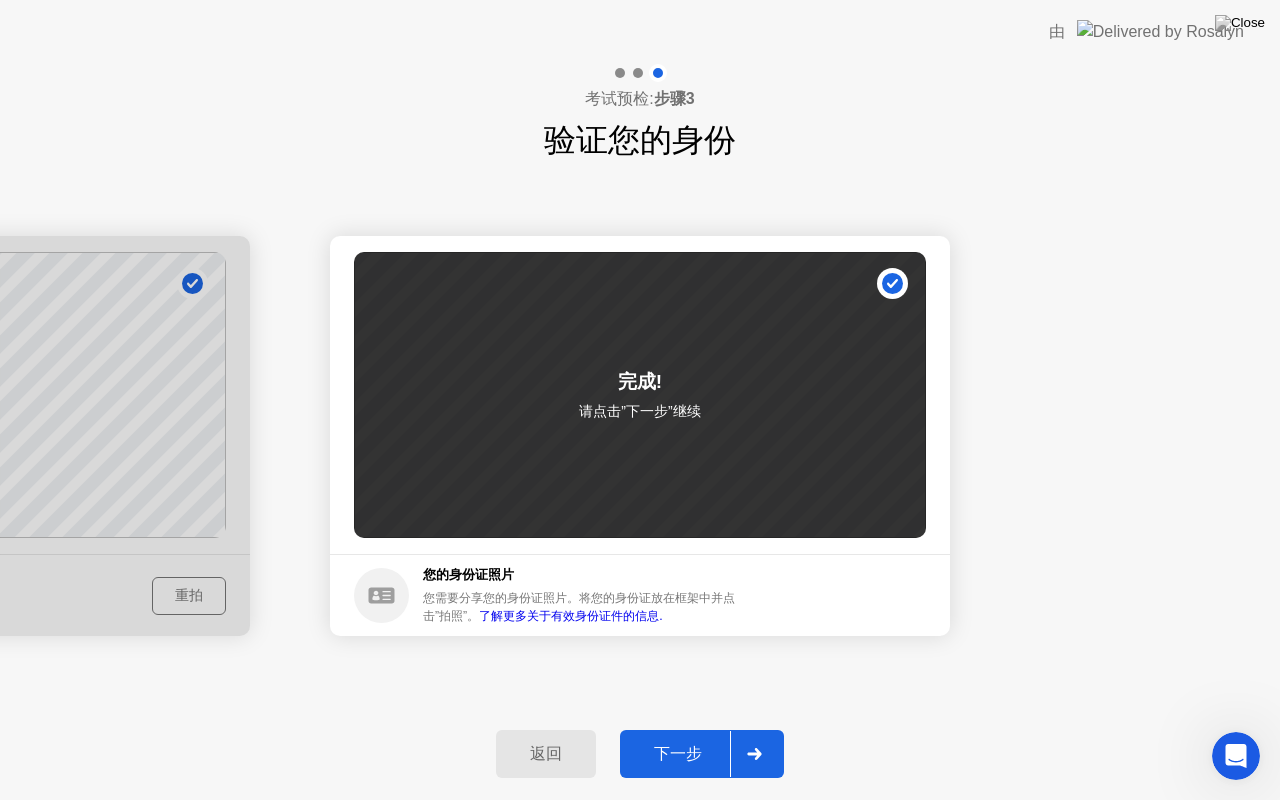 click 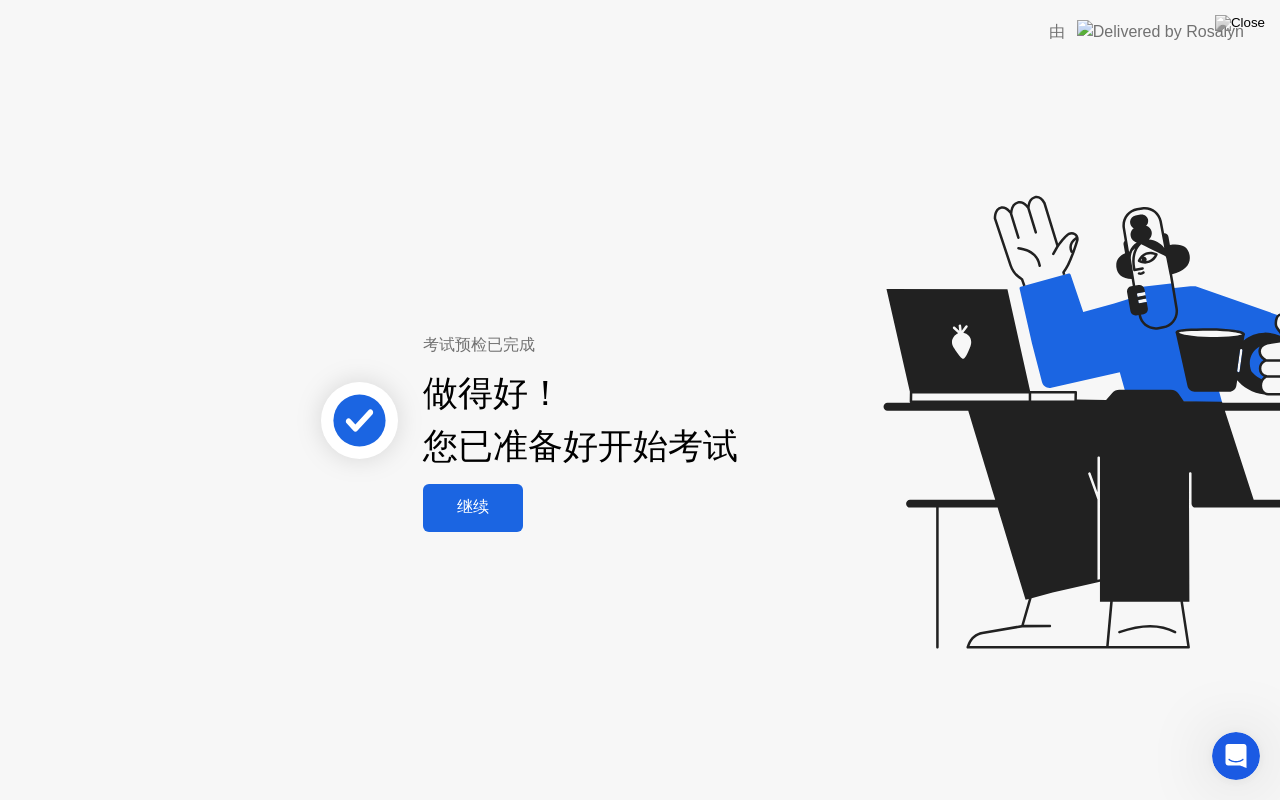 click on "继续" 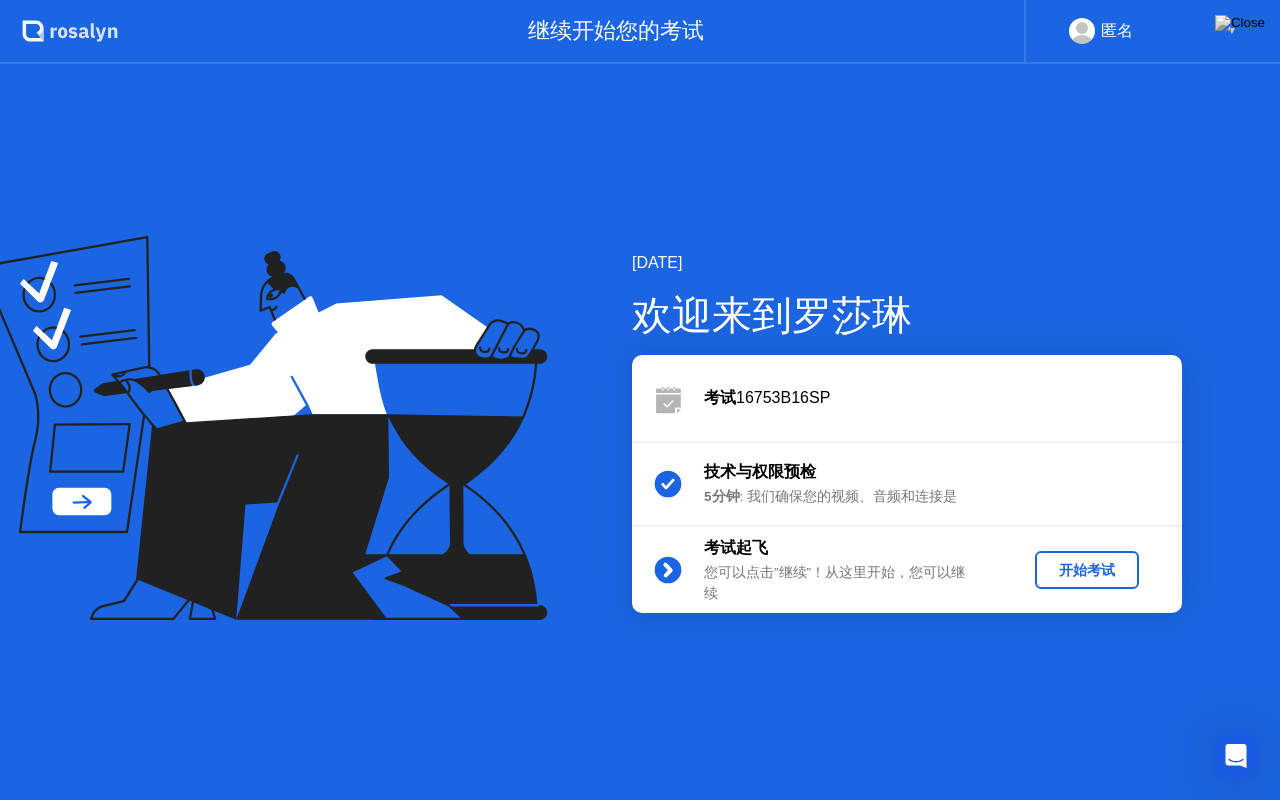 click 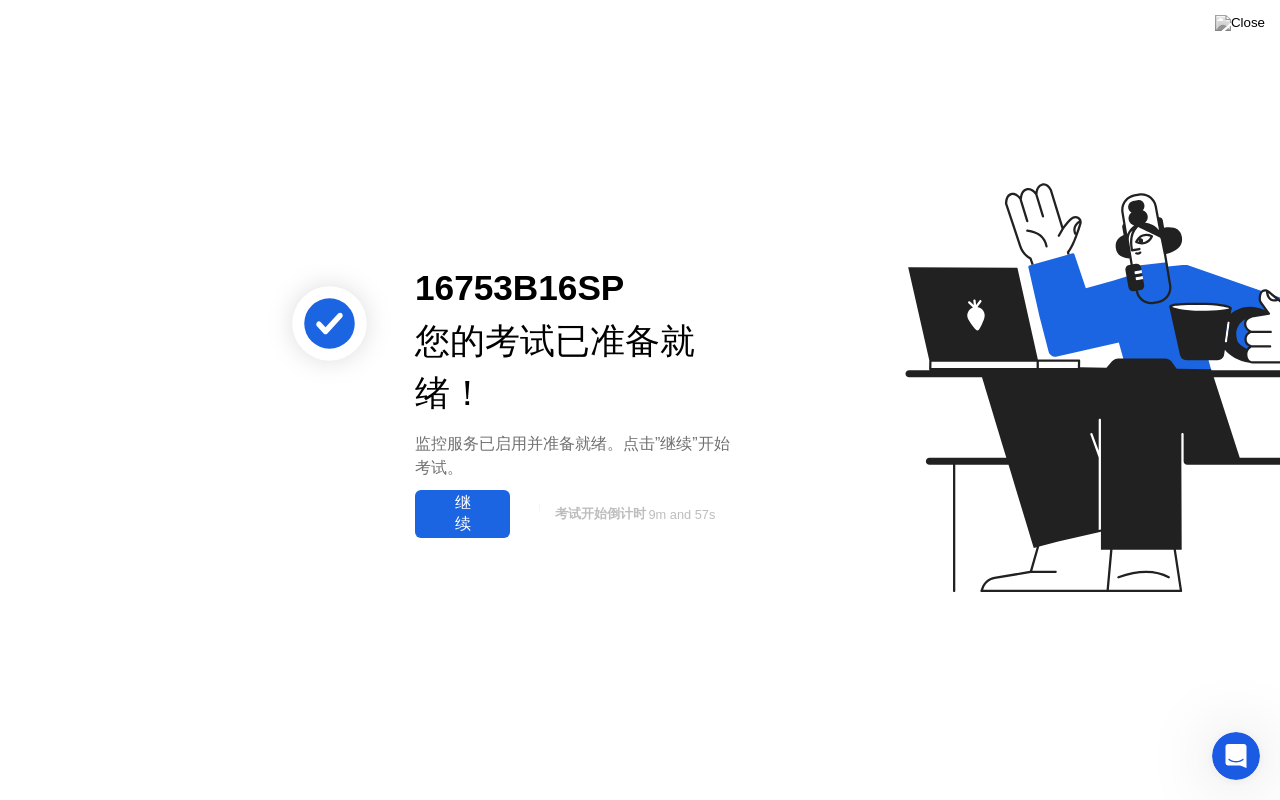 click on "继续" 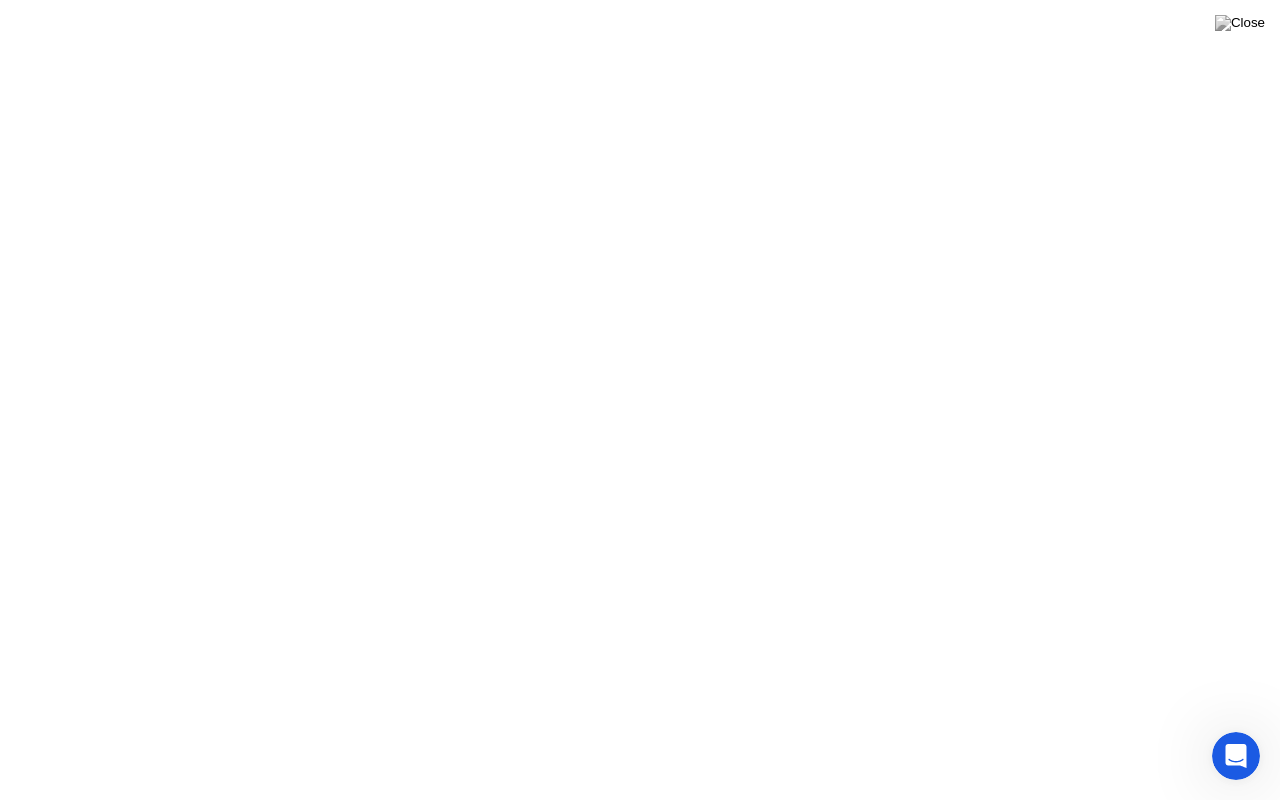 click on "考试规则" 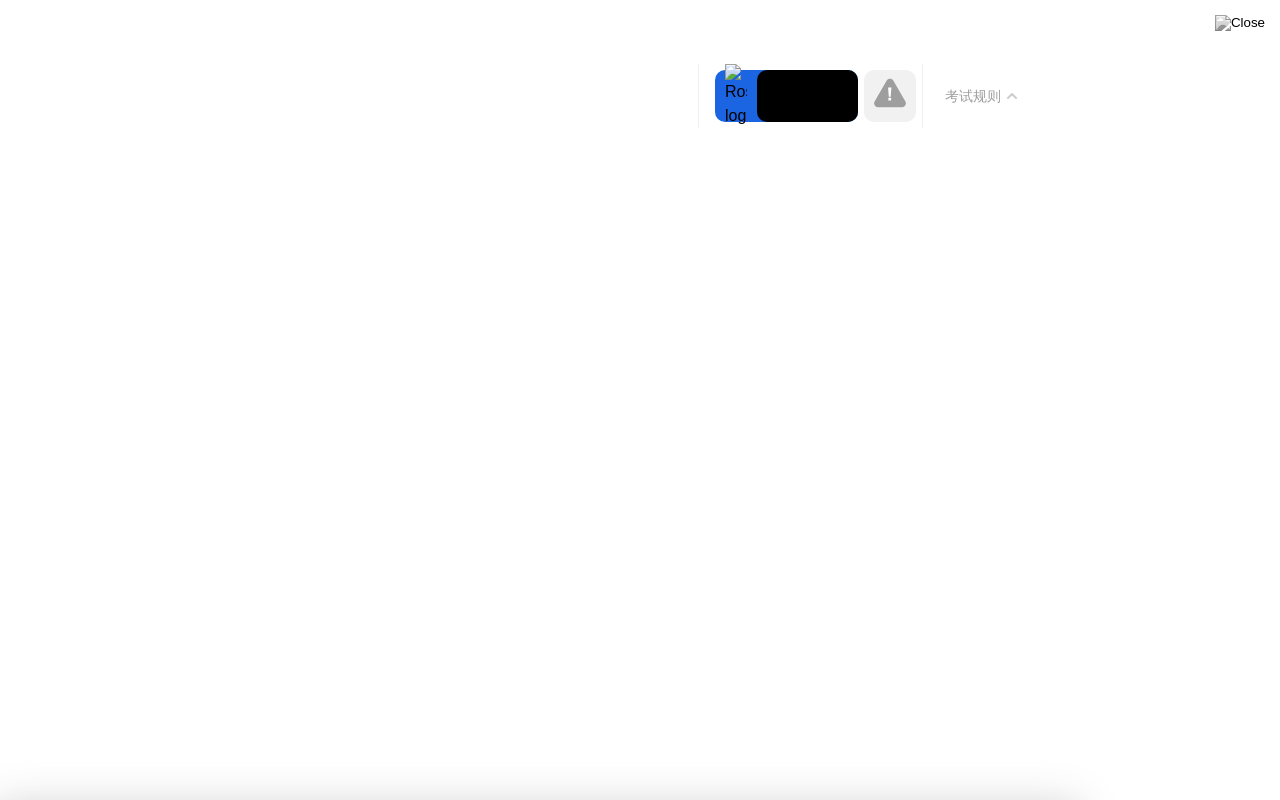 click on "明白了!" at bounding box center [537, 1432] 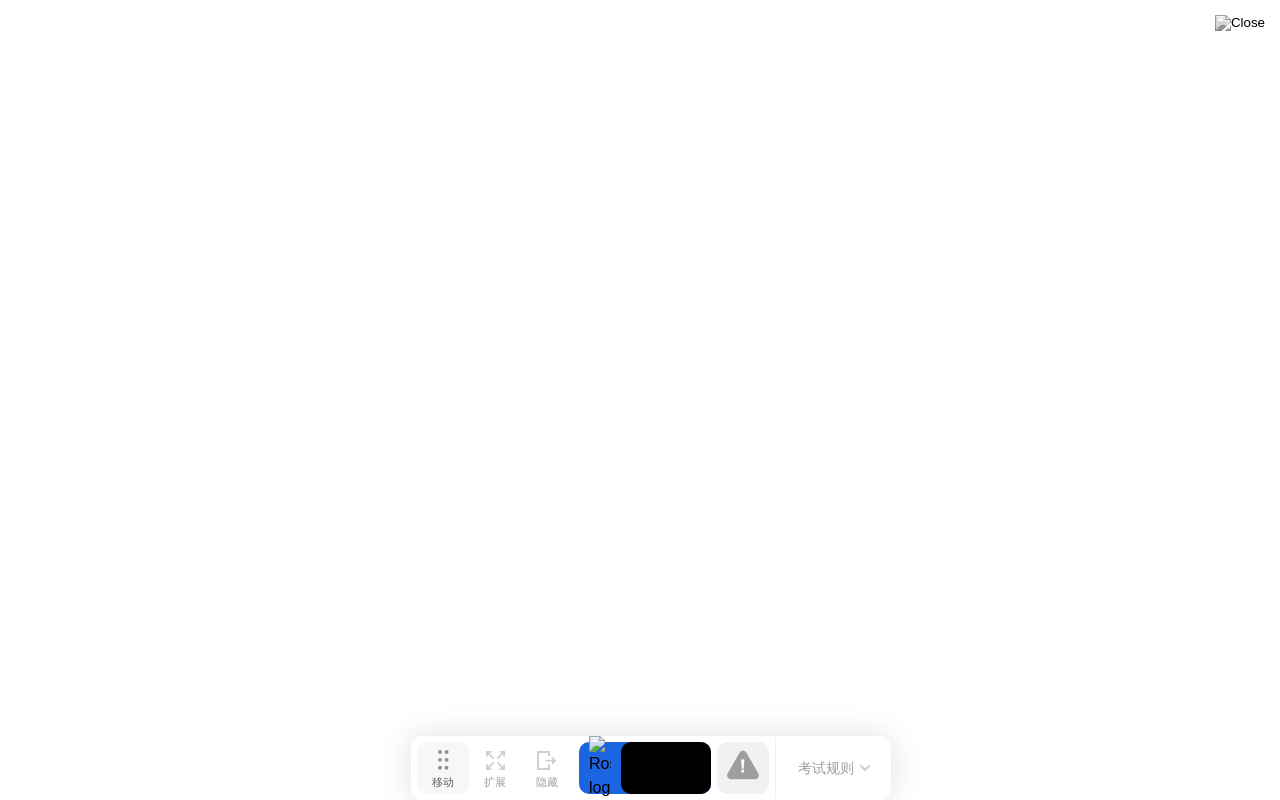 drag, startPoint x: 427, startPoint y: 772, endPoint x: 438, endPoint y: 784, distance: 16.27882 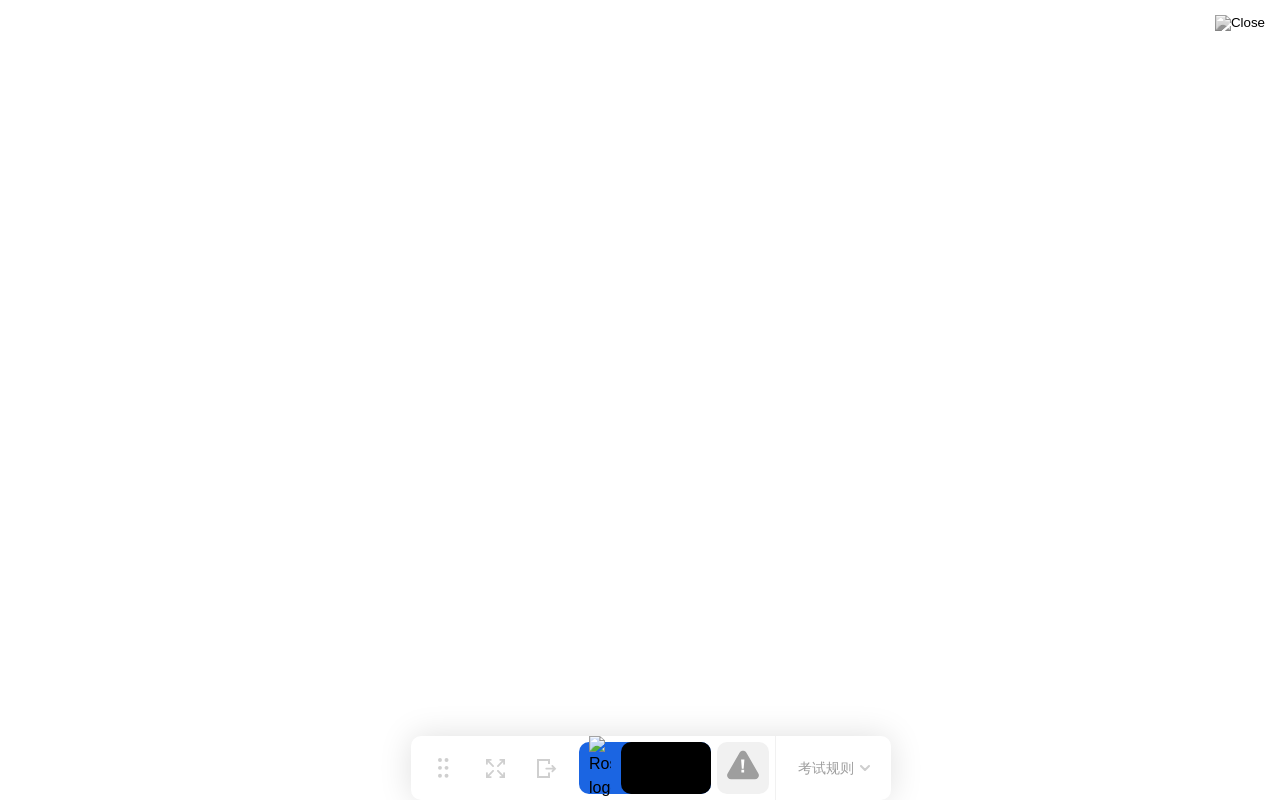 click 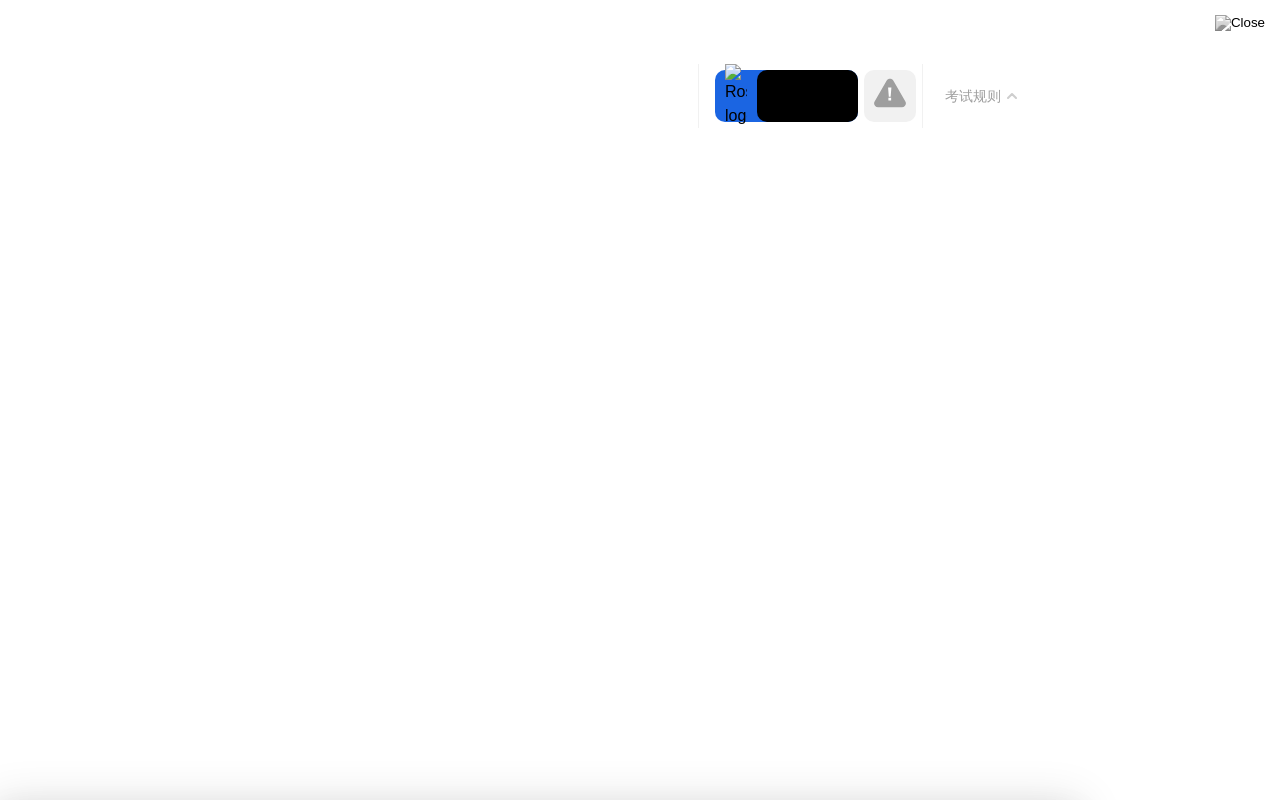 type 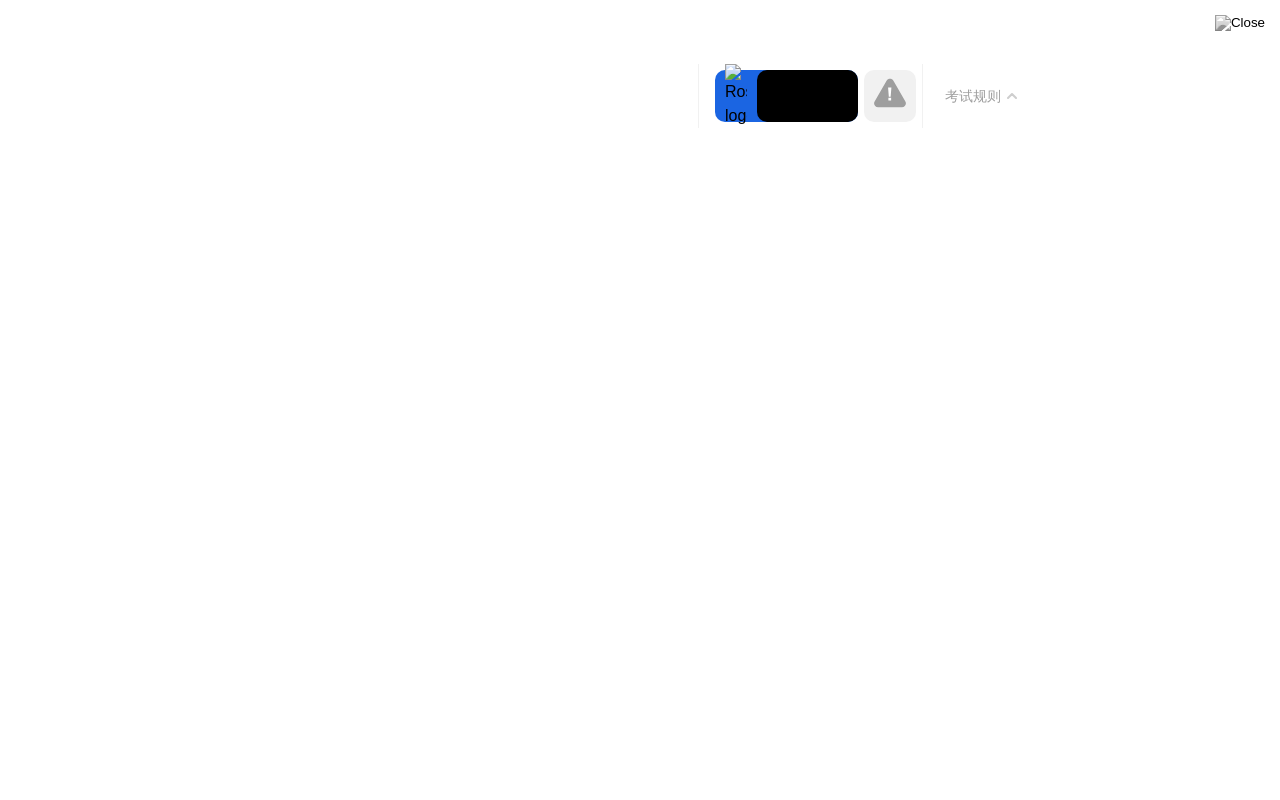 type 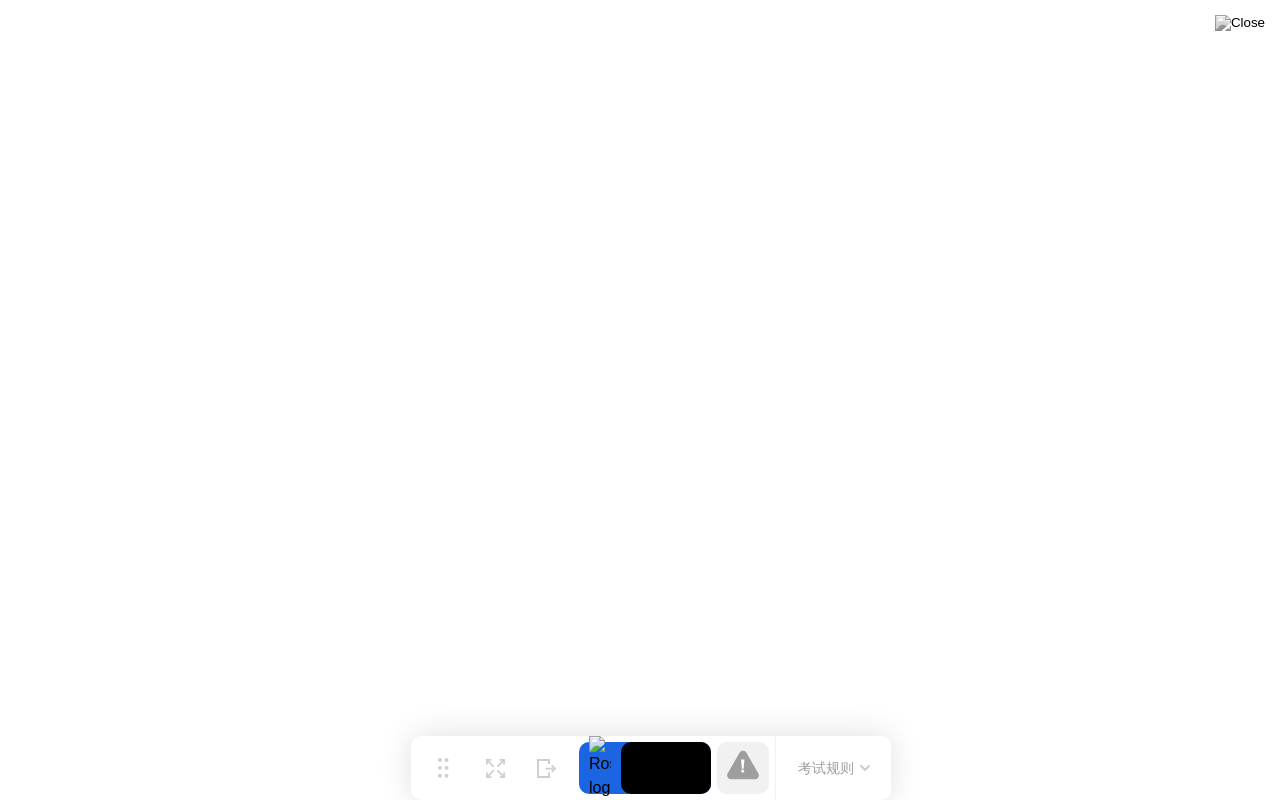 click on "考试规则" 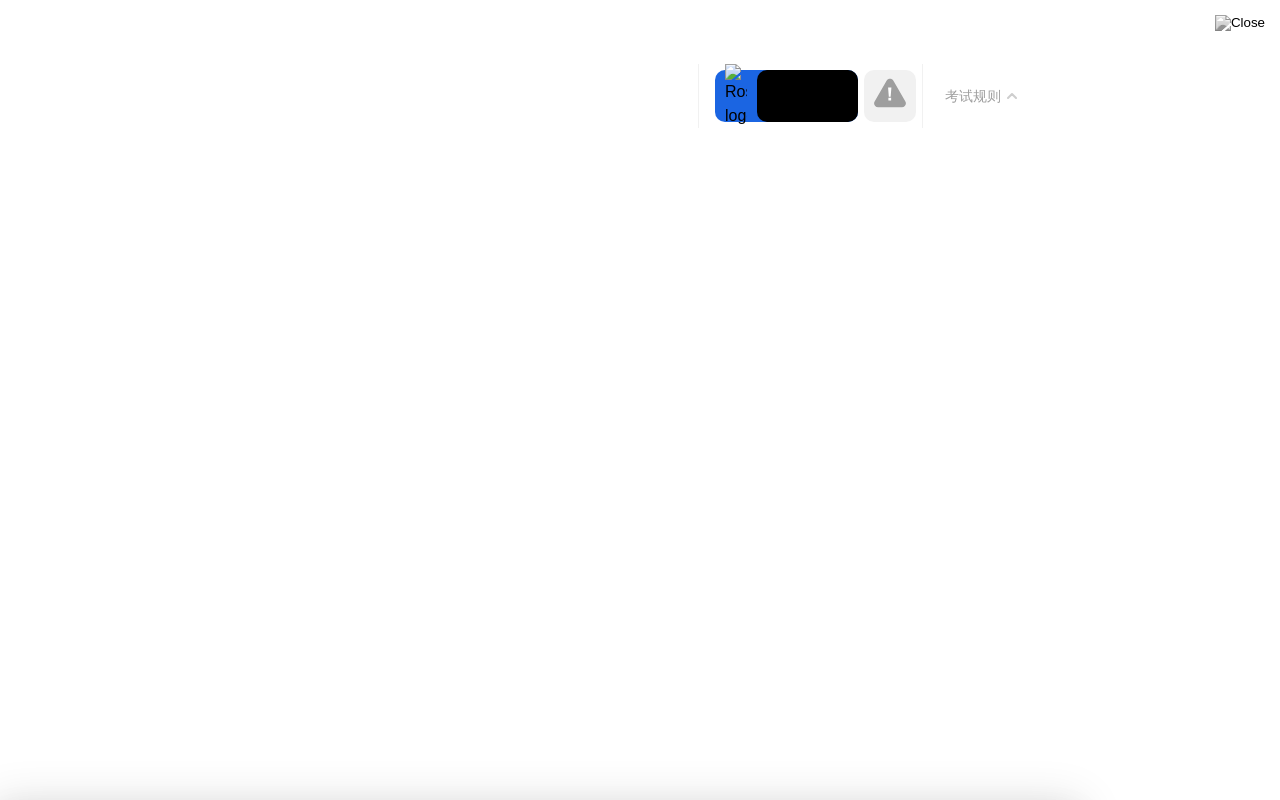 click on "明白了!" at bounding box center [537, 1432] 